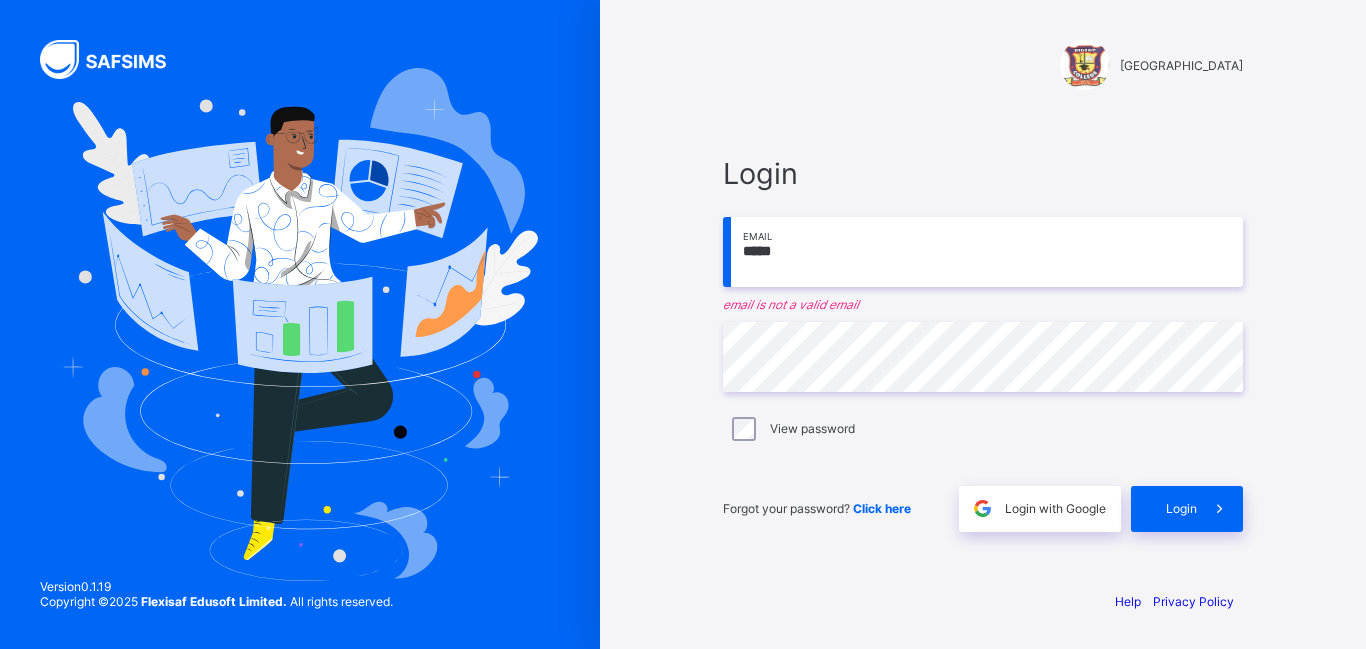 scroll, scrollTop: 0, scrollLeft: 0, axis: both 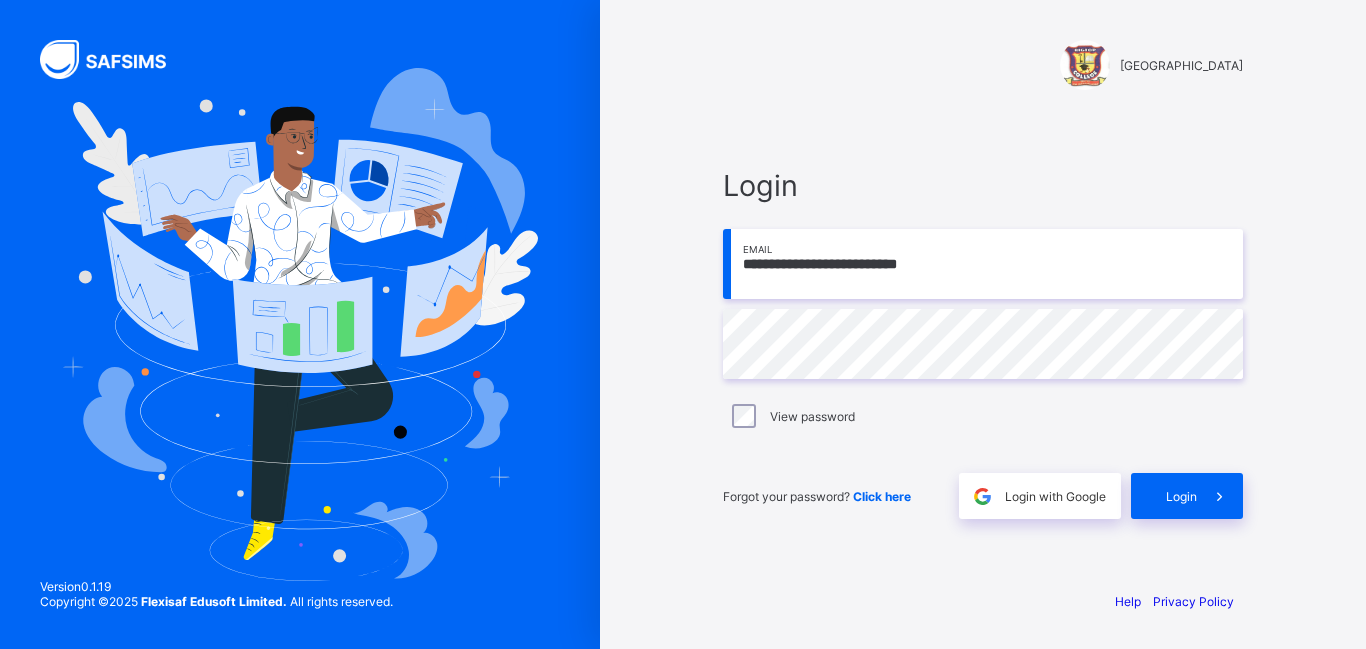 type on "**********" 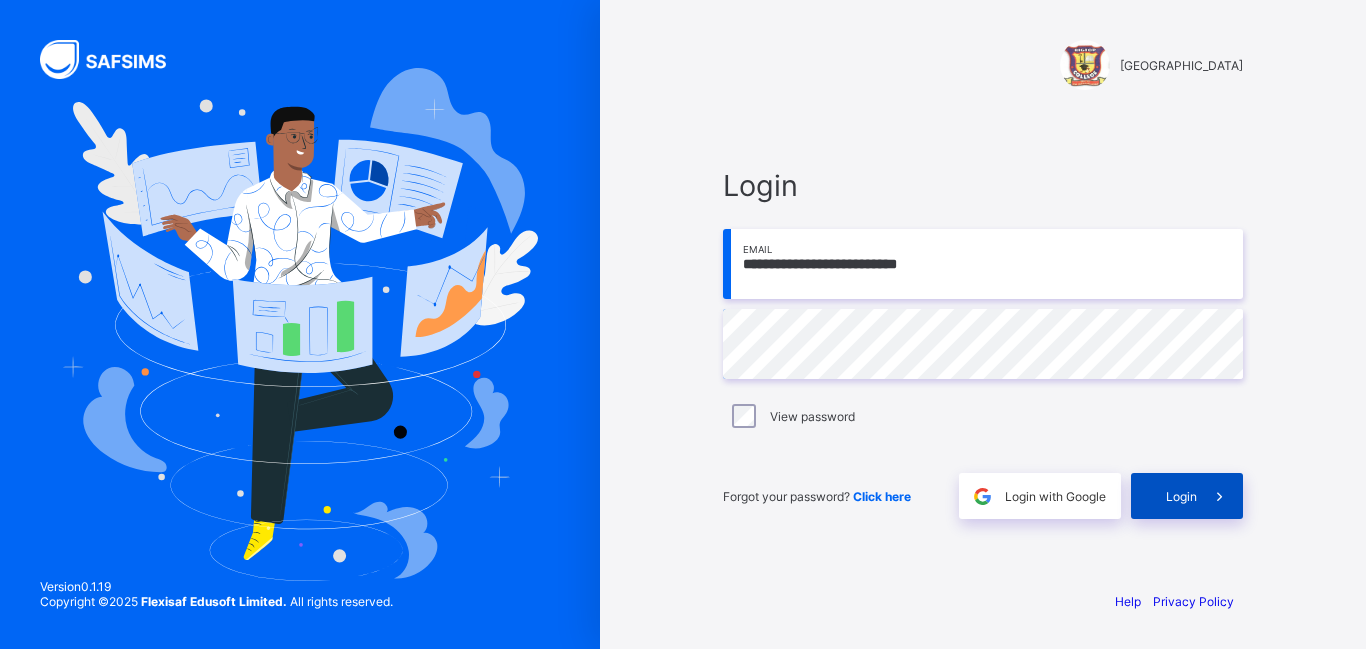 click on "Login" at bounding box center (1181, 496) 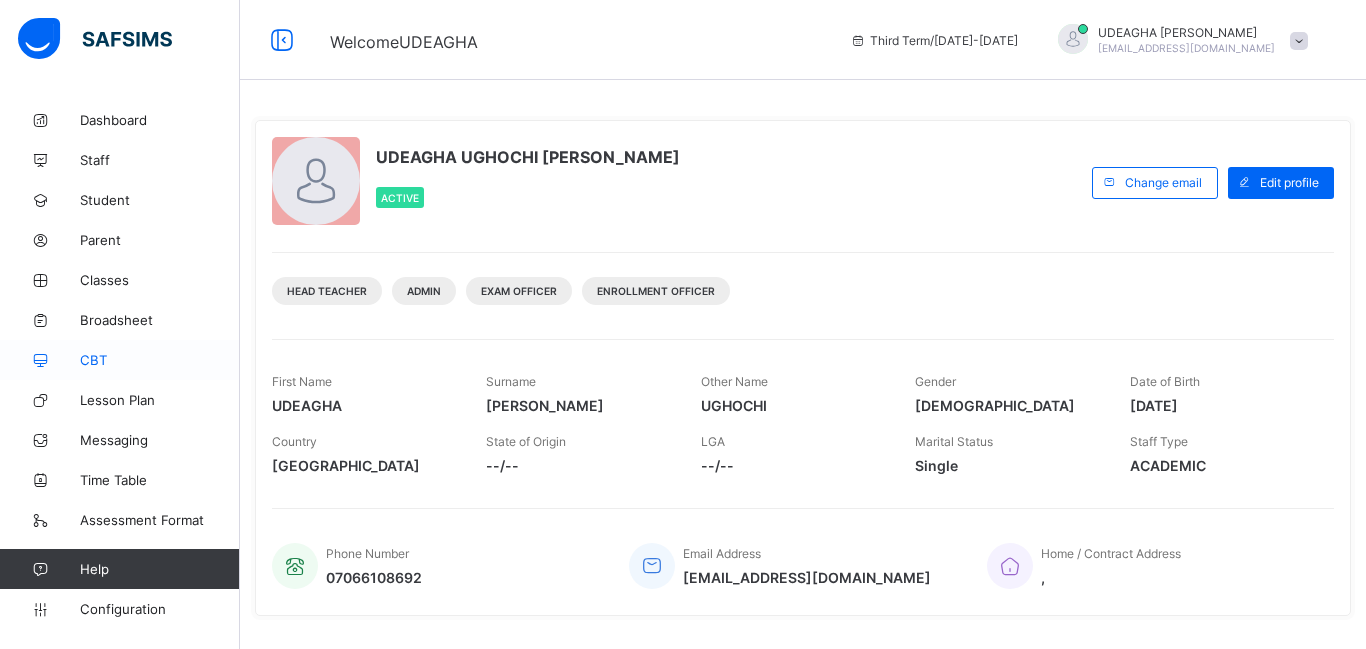 click on "CBT" at bounding box center [160, 360] 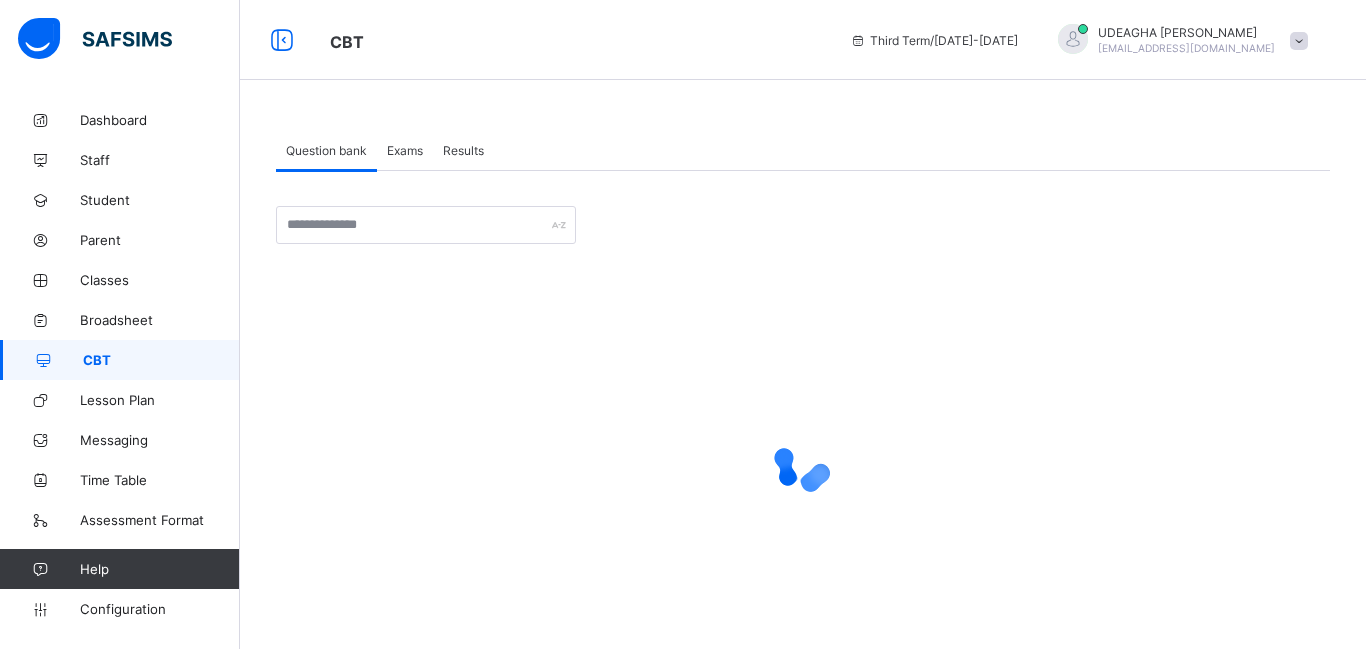 click on "Exams" at bounding box center (405, 150) 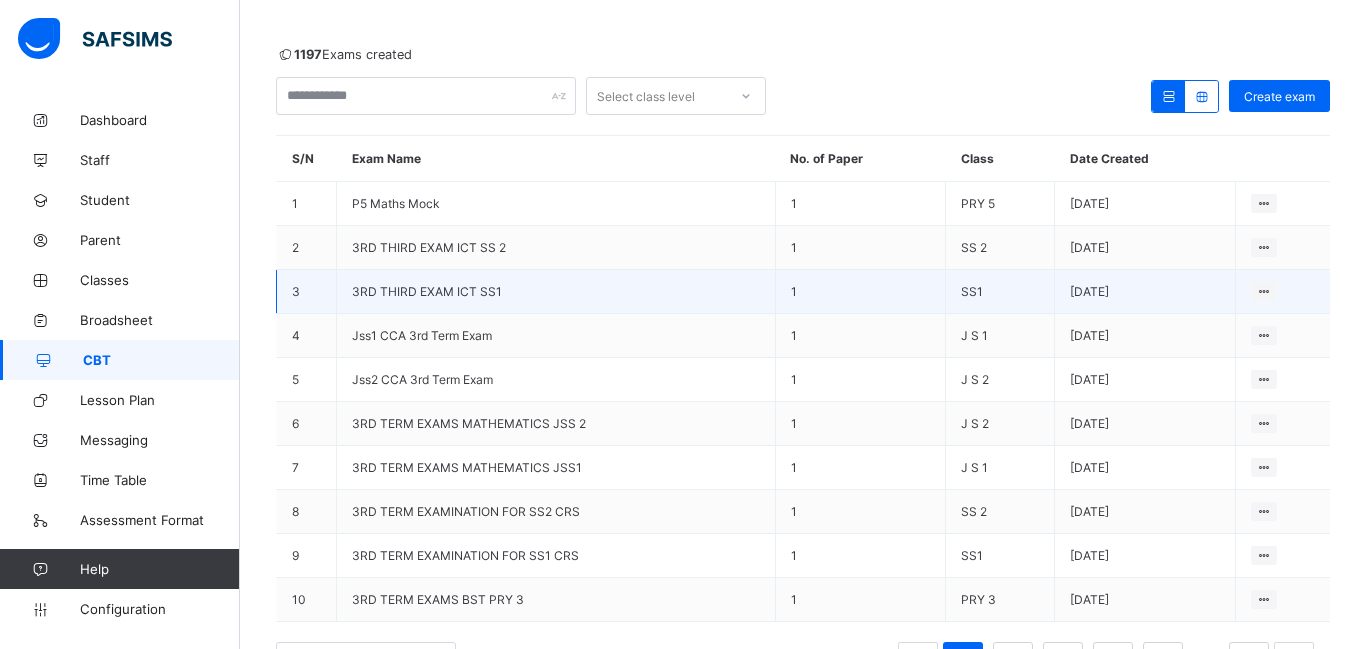 scroll, scrollTop: 172, scrollLeft: 0, axis: vertical 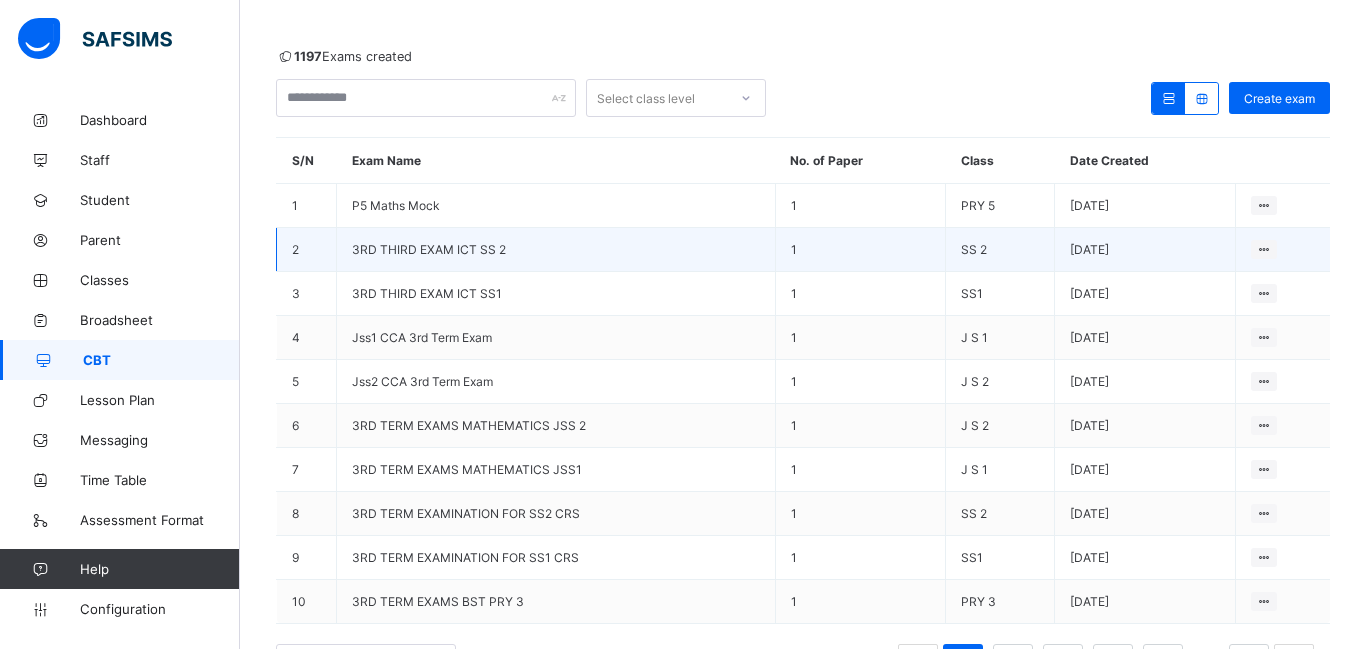 click on "3RD THIRD EXAM ICT SS 2" at bounding box center (429, 249) 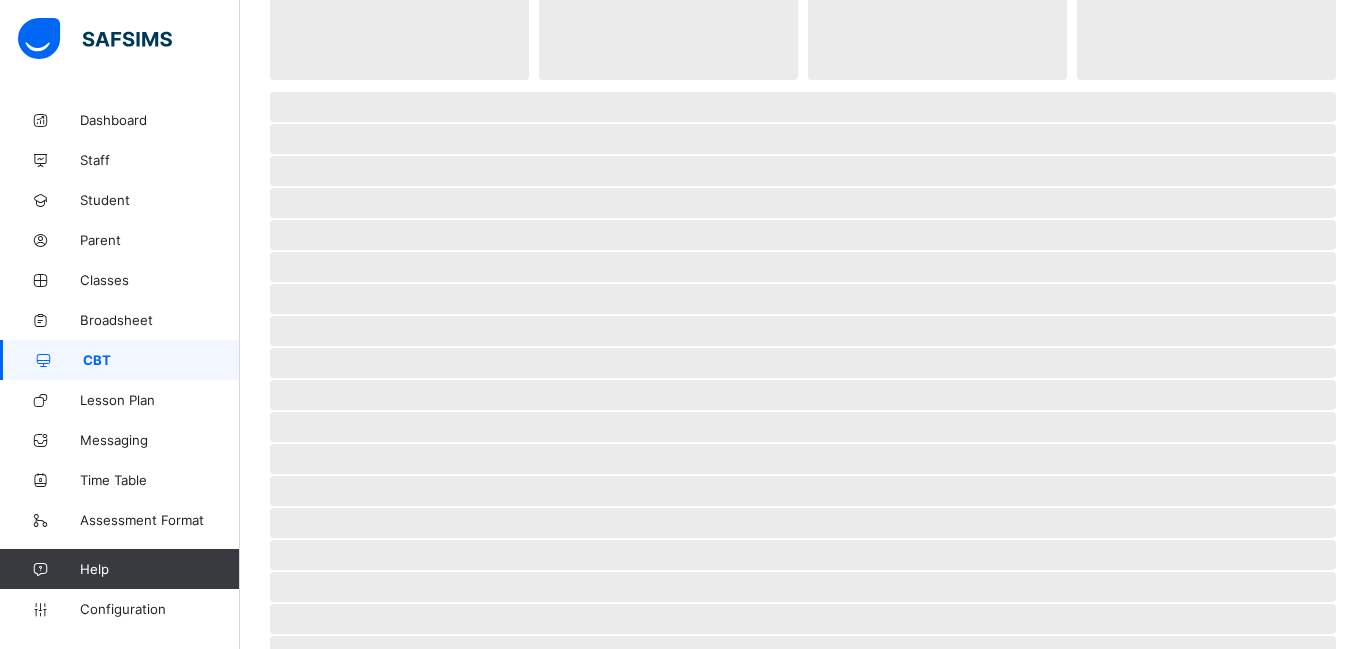 scroll, scrollTop: 0, scrollLeft: 0, axis: both 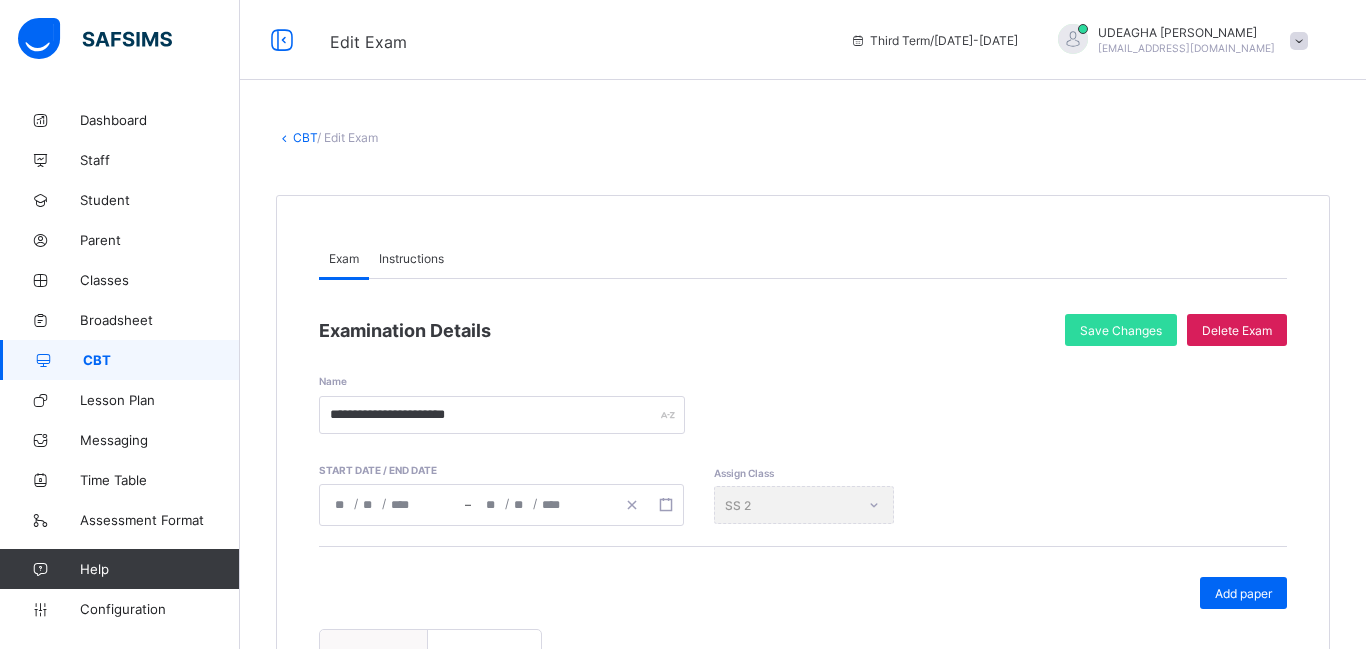 click on "Examination Details Save Changes Delete Exam" at bounding box center (803, 330) 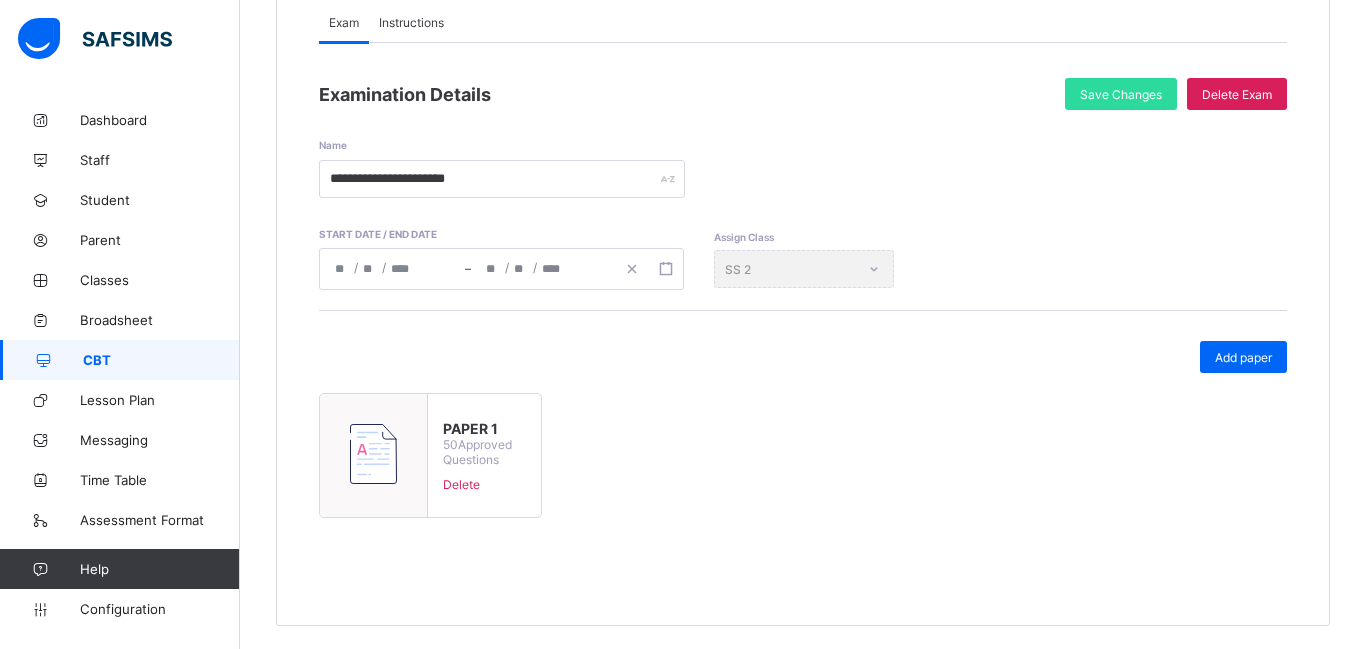 scroll, scrollTop: 240, scrollLeft: 0, axis: vertical 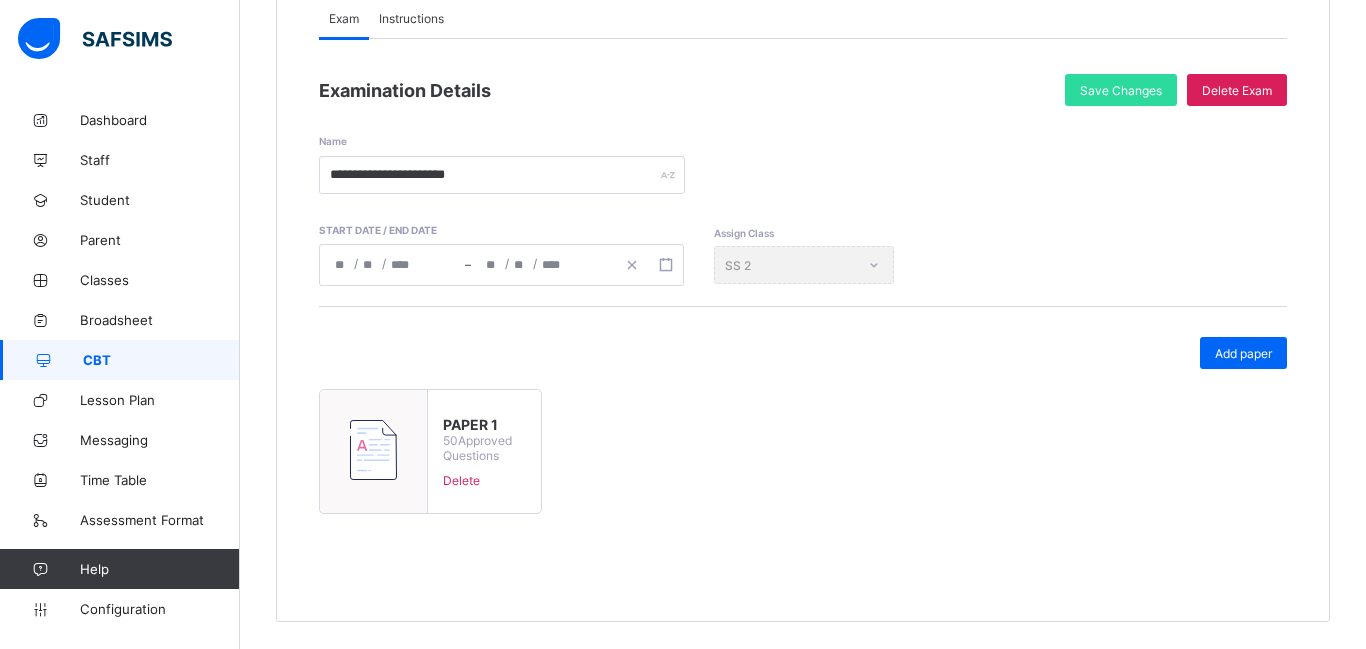 click at bounding box center [374, 451] 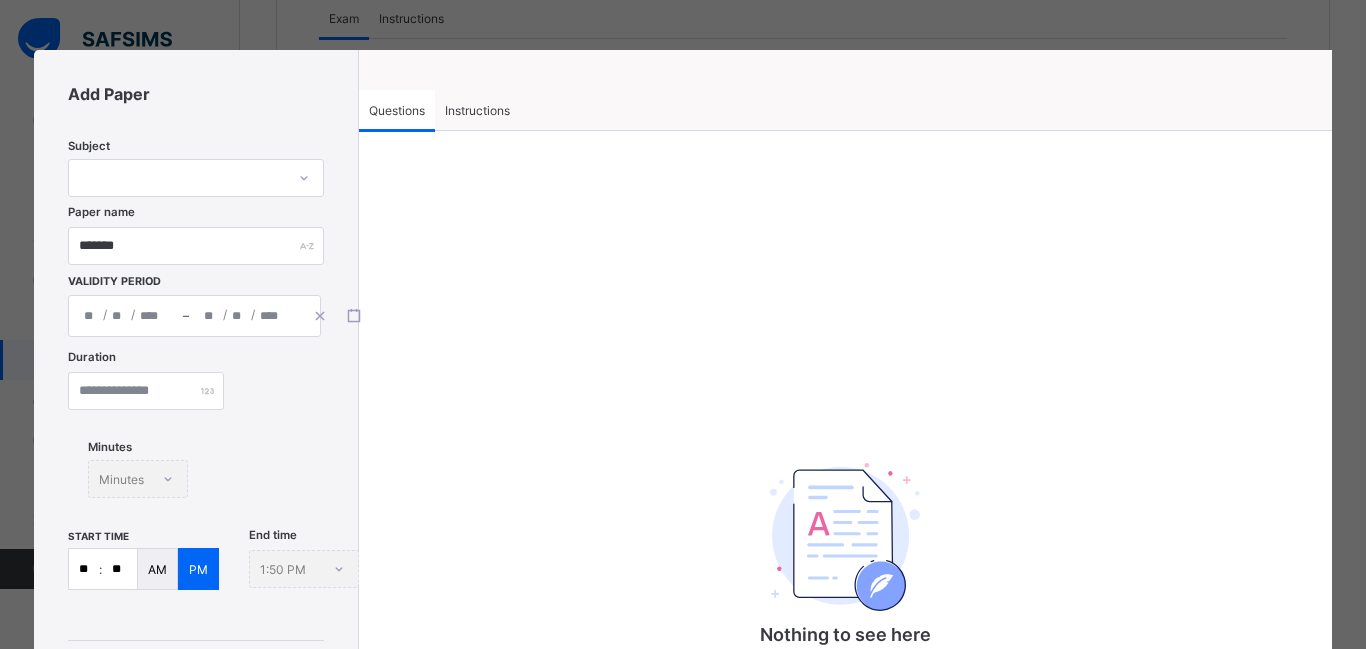 type on "*******" 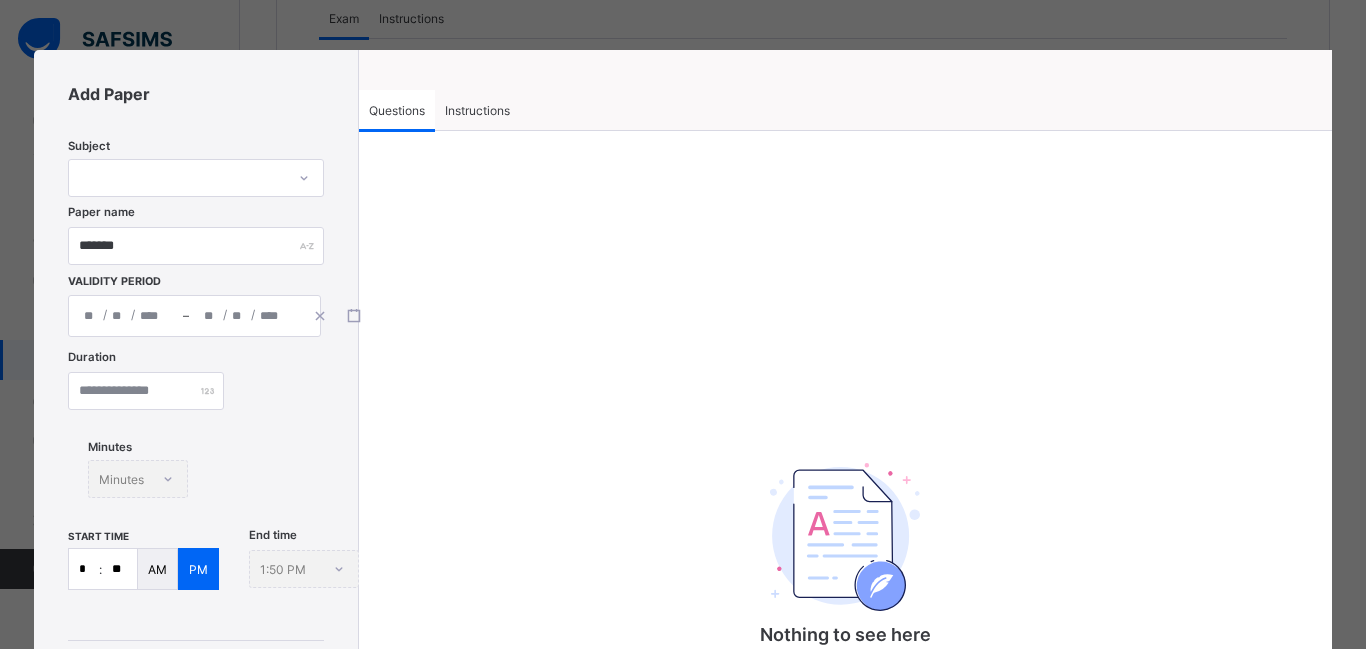 click at bounding box center (176, 178) 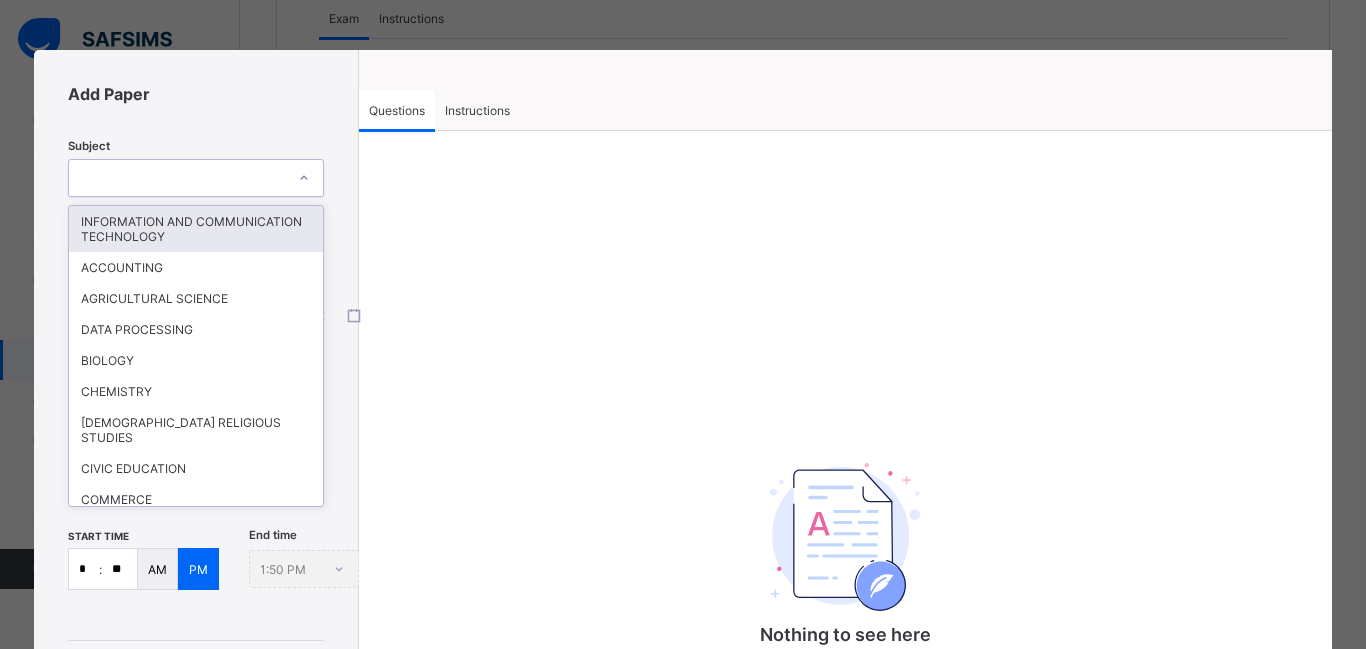 click on "INFORMATION AND  COMMUNICATION TECHNOLOGY" at bounding box center [195, 229] 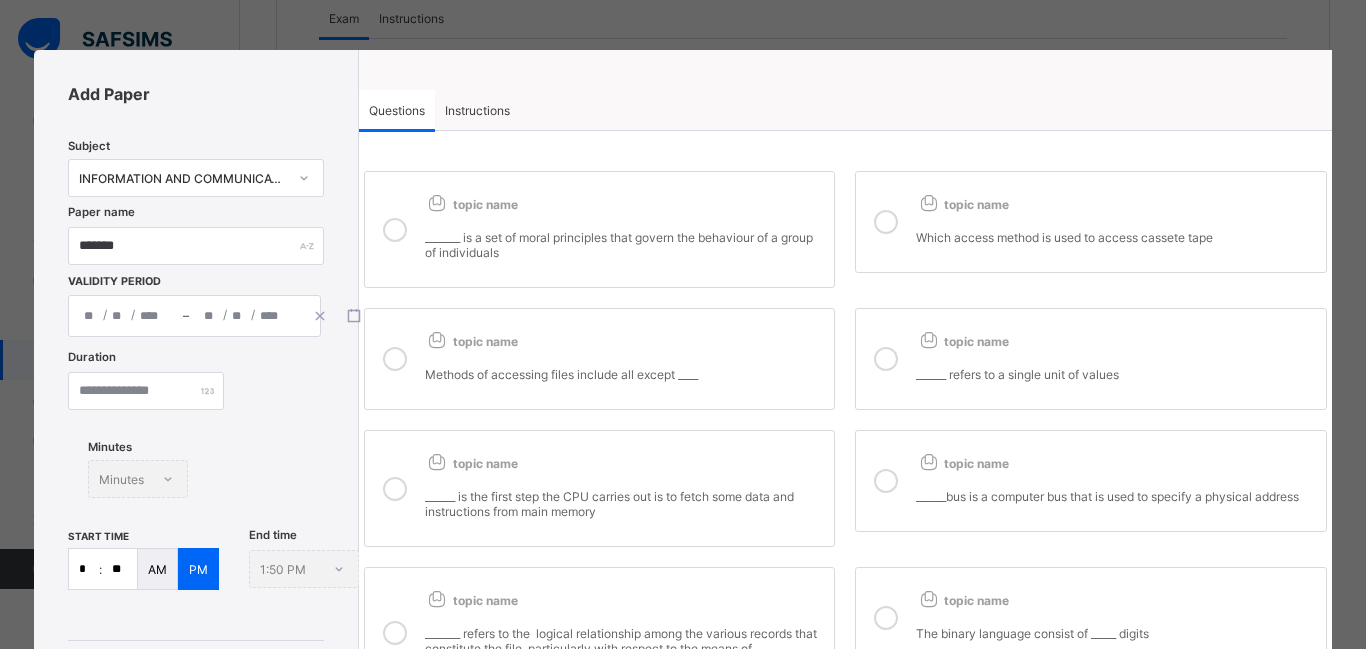 click on "*" at bounding box center [84, 569] 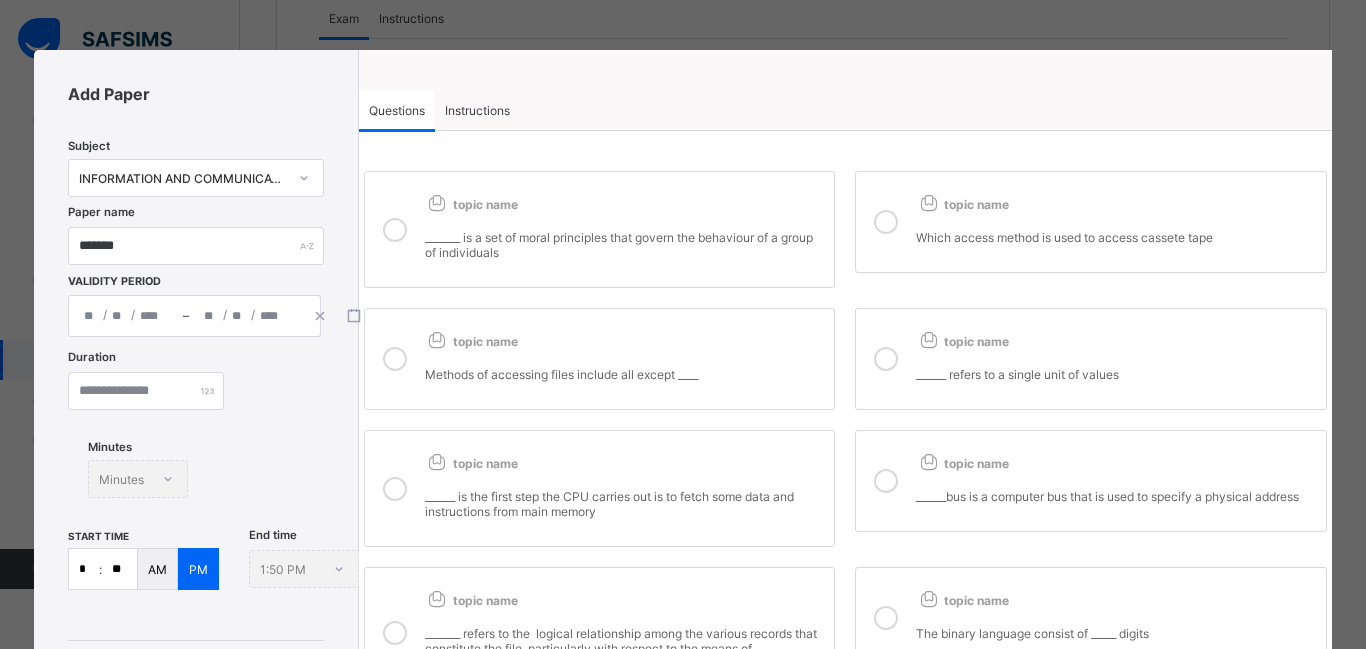 type on "**" 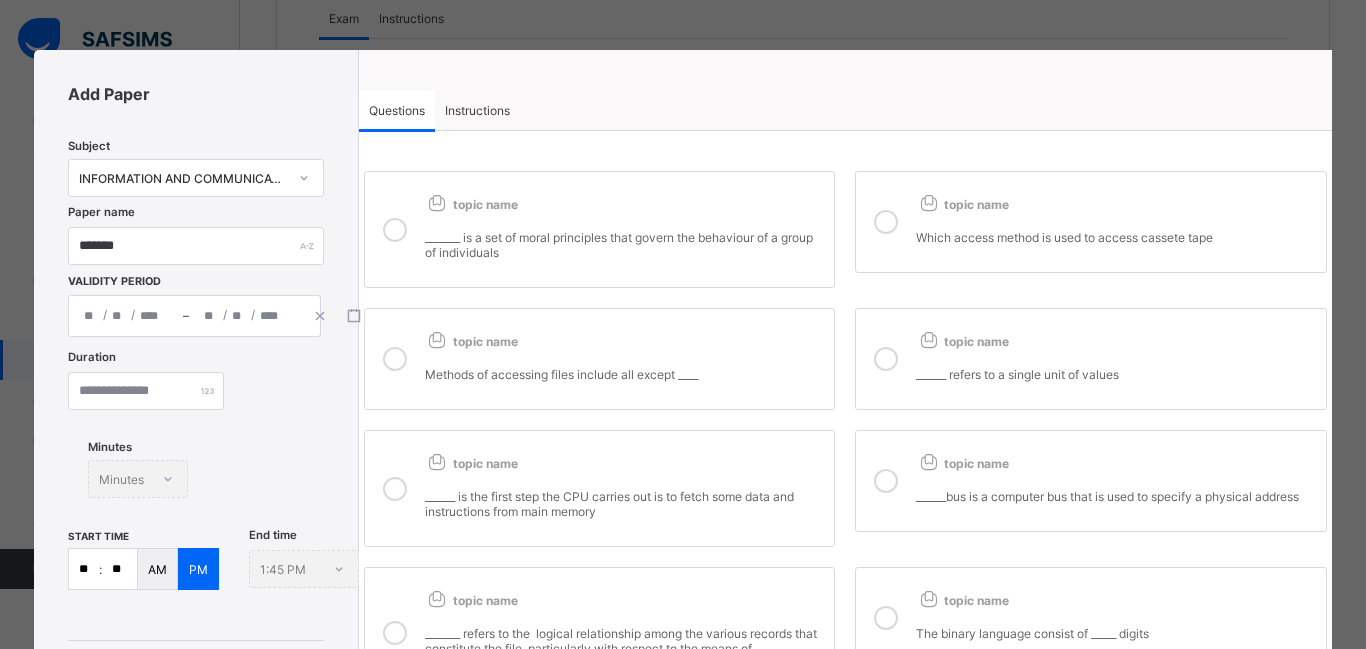 type on "**" 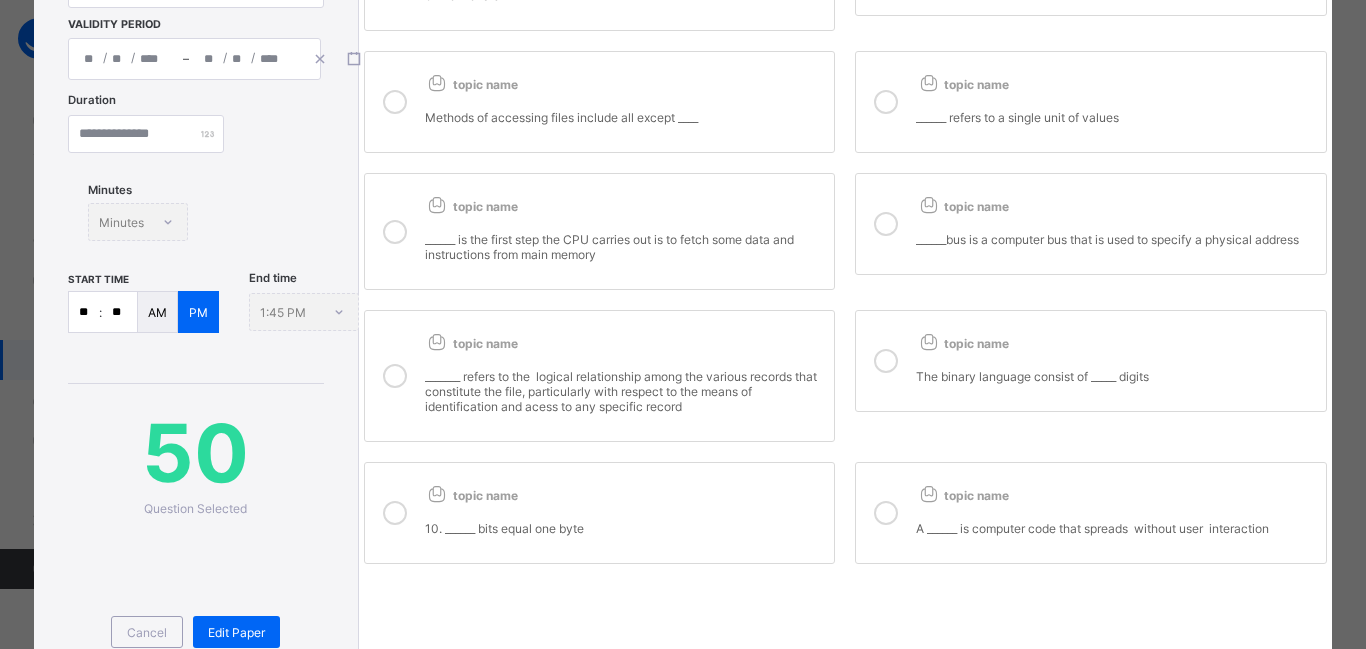 scroll, scrollTop: 280, scrollLeft: 0, axis: vertical 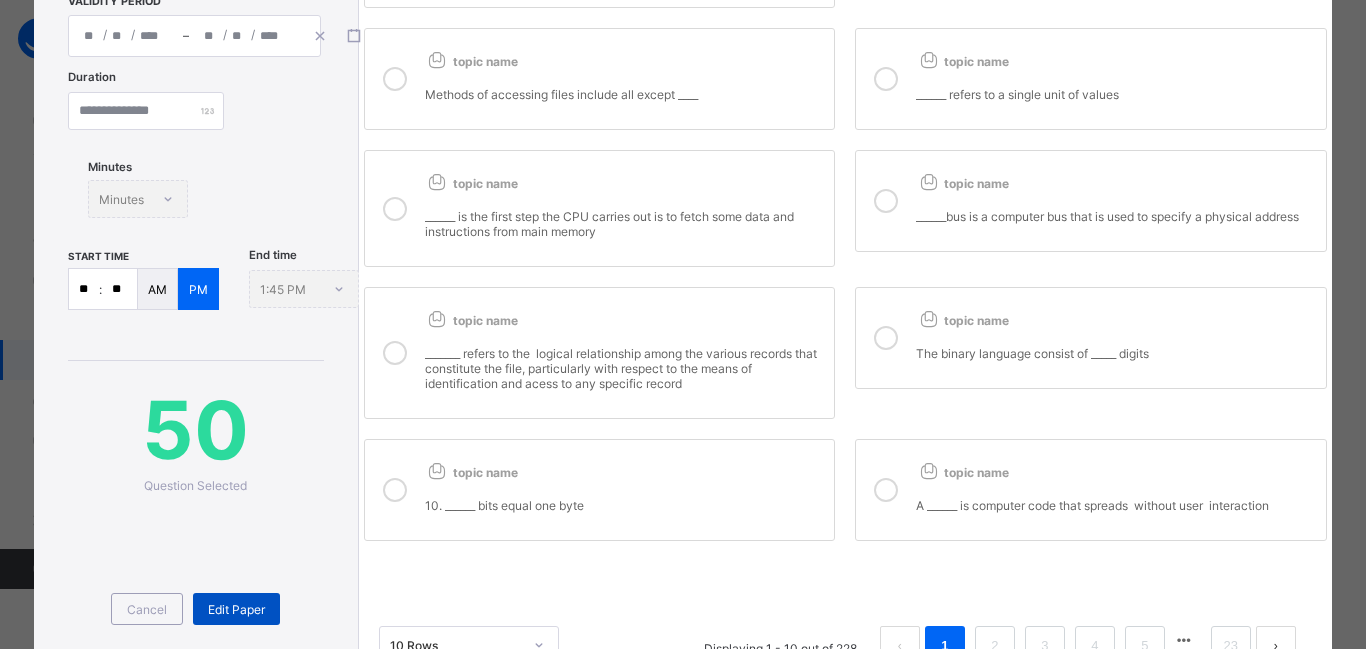 click on "Edit Paper" at bounding box center (236, 609) 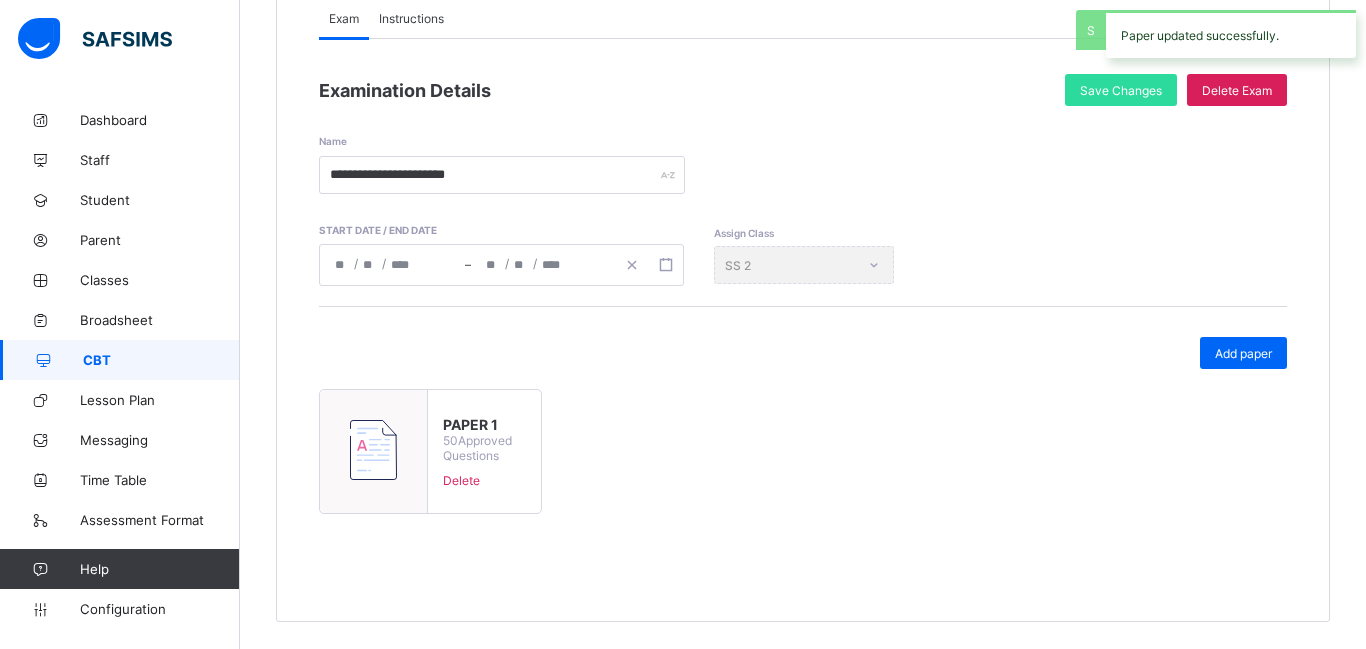 click on "**********" at bounding box center (803, 299) 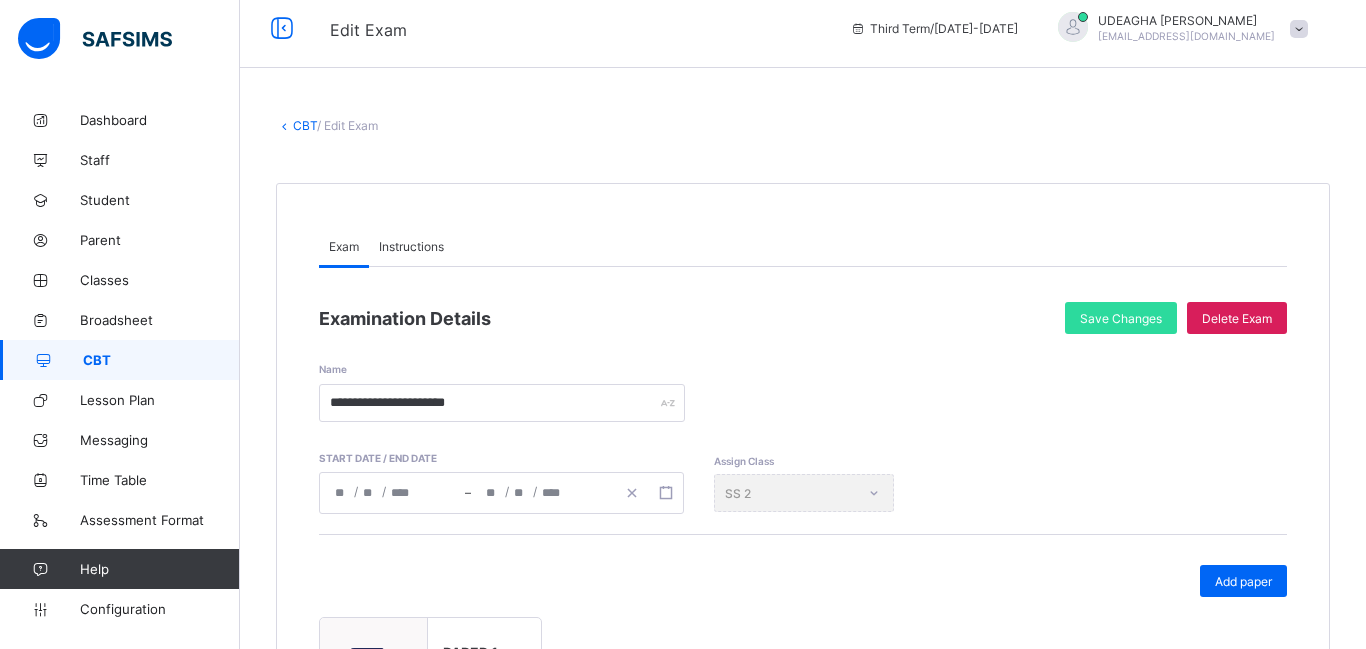 scroll, scrollTop: 0, scrollLeft: 0, axis: both 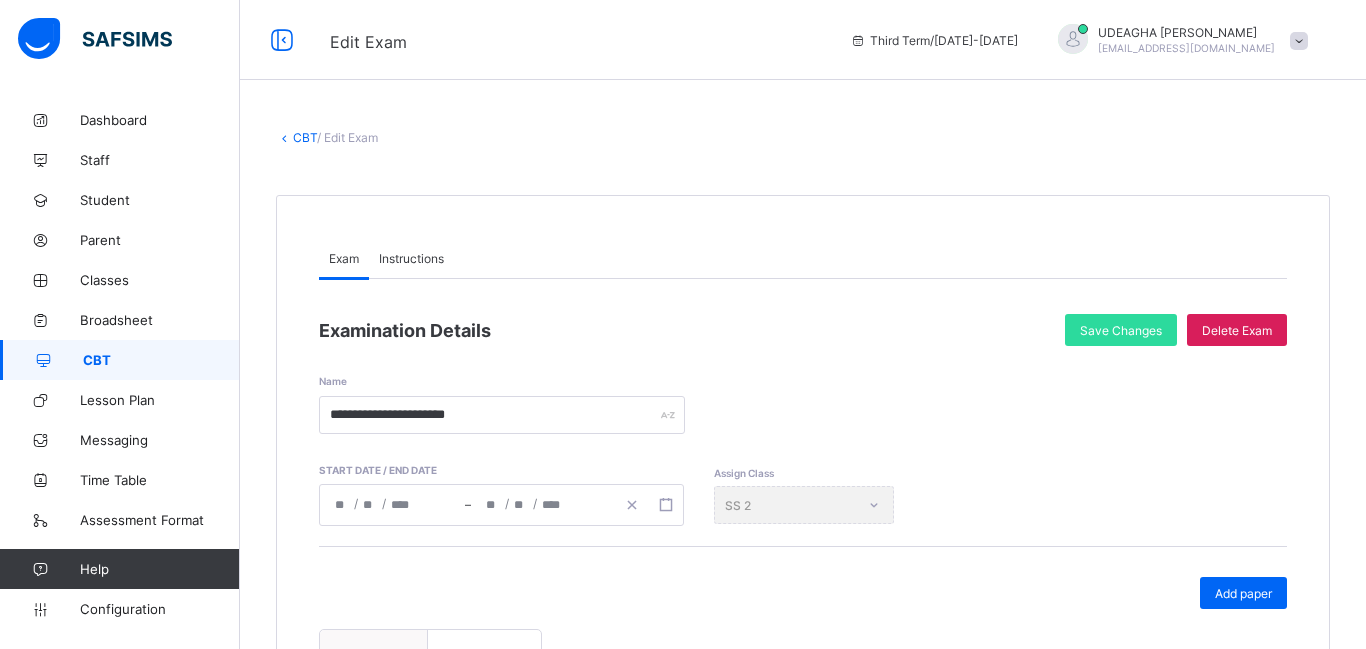 click on "CBT" at bounding box center (305, 137) 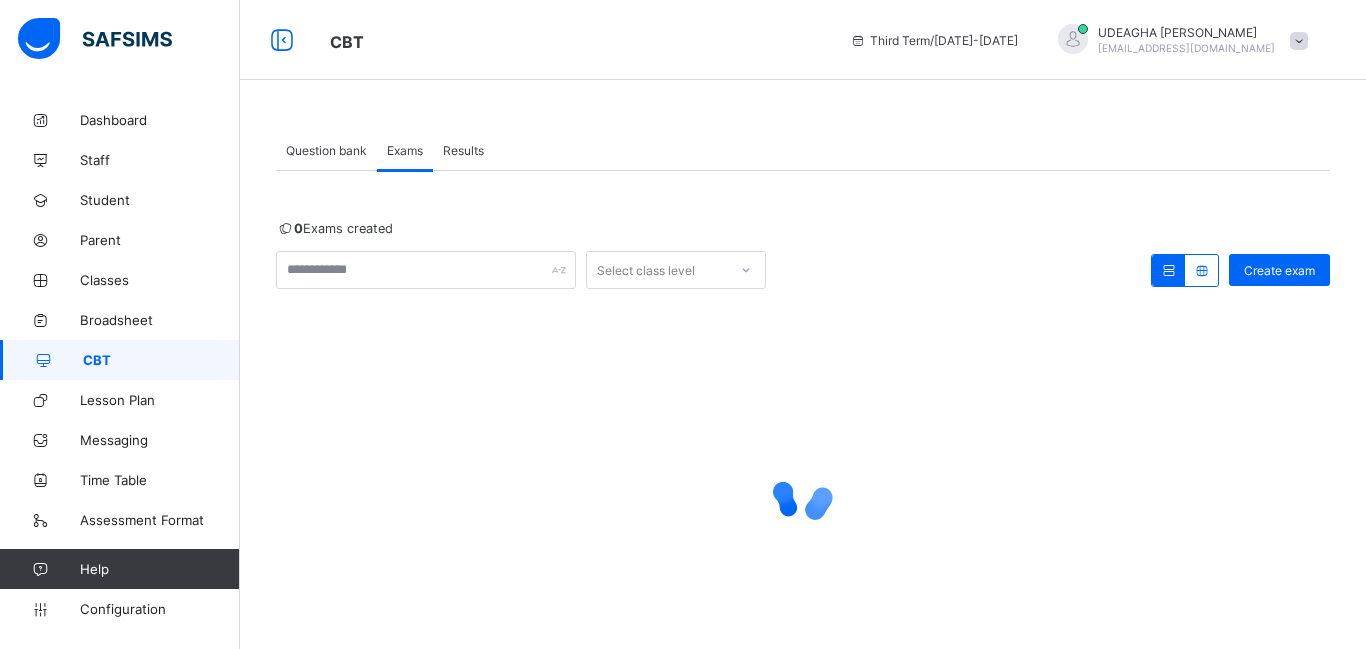 click at bounding box center (803, 494) 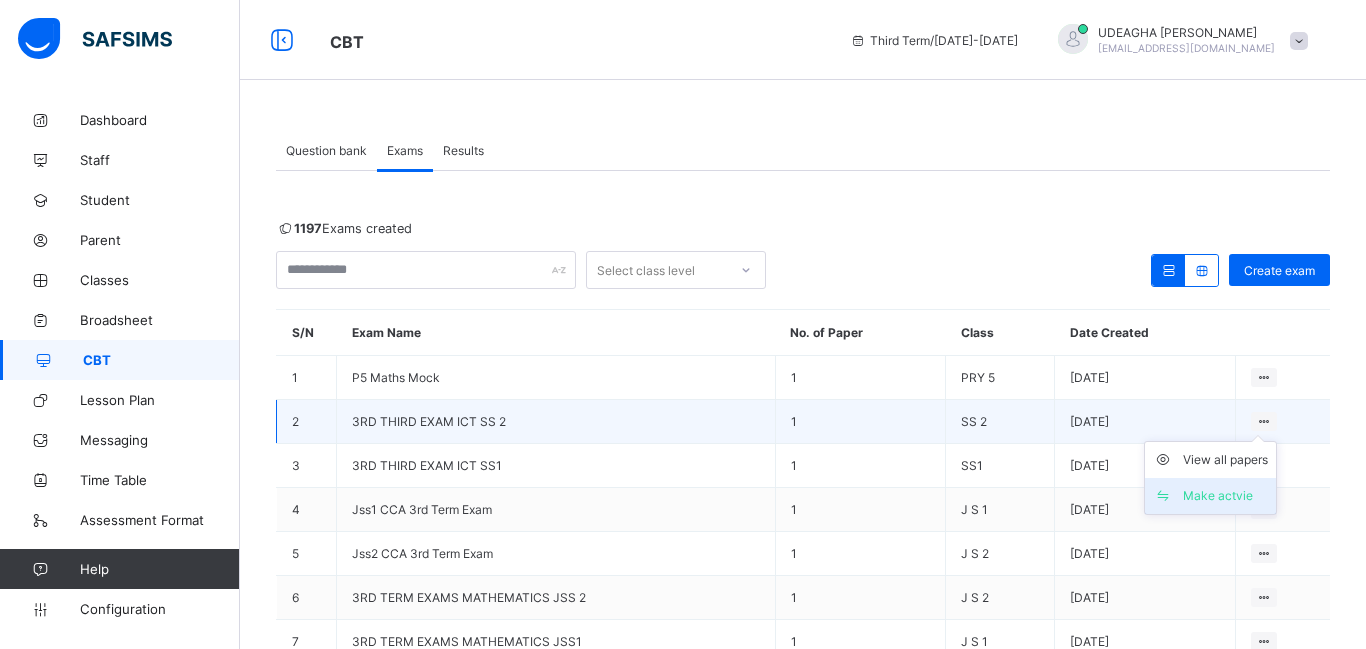 click on "Make actvie" at bounding box center (1225, 496) 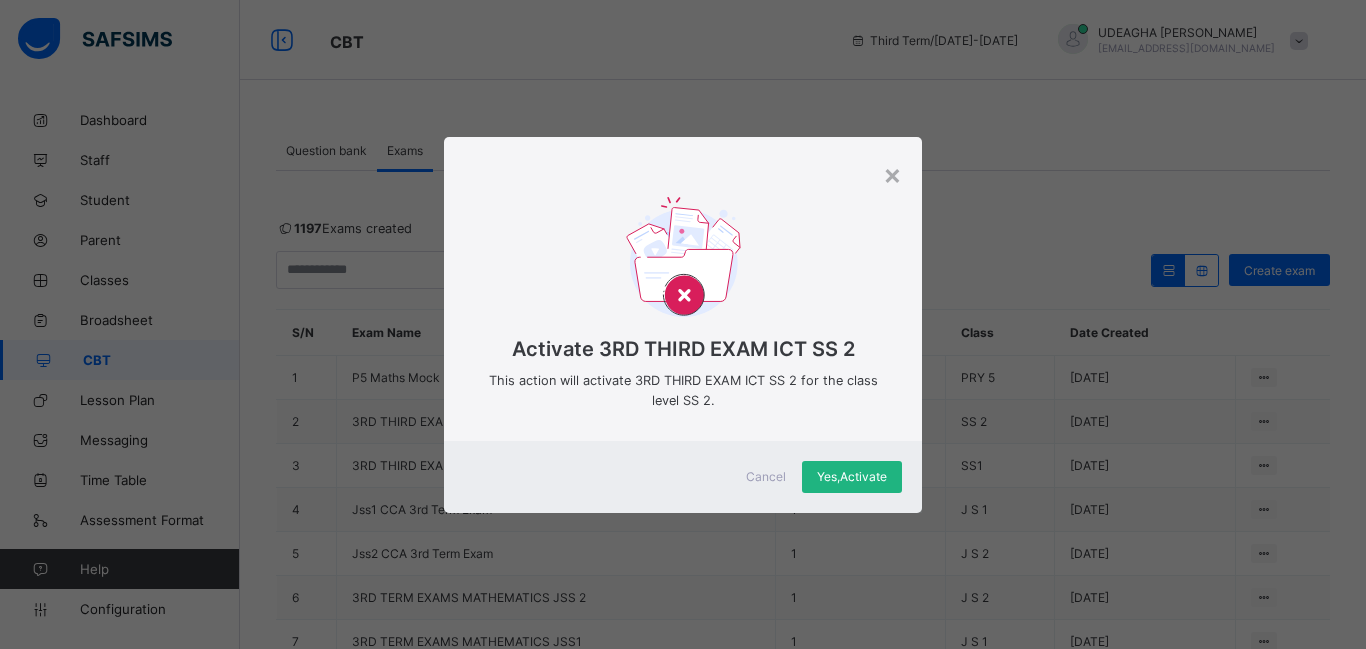 click on "Yes,  Activate" at bounding box center (852, 476) 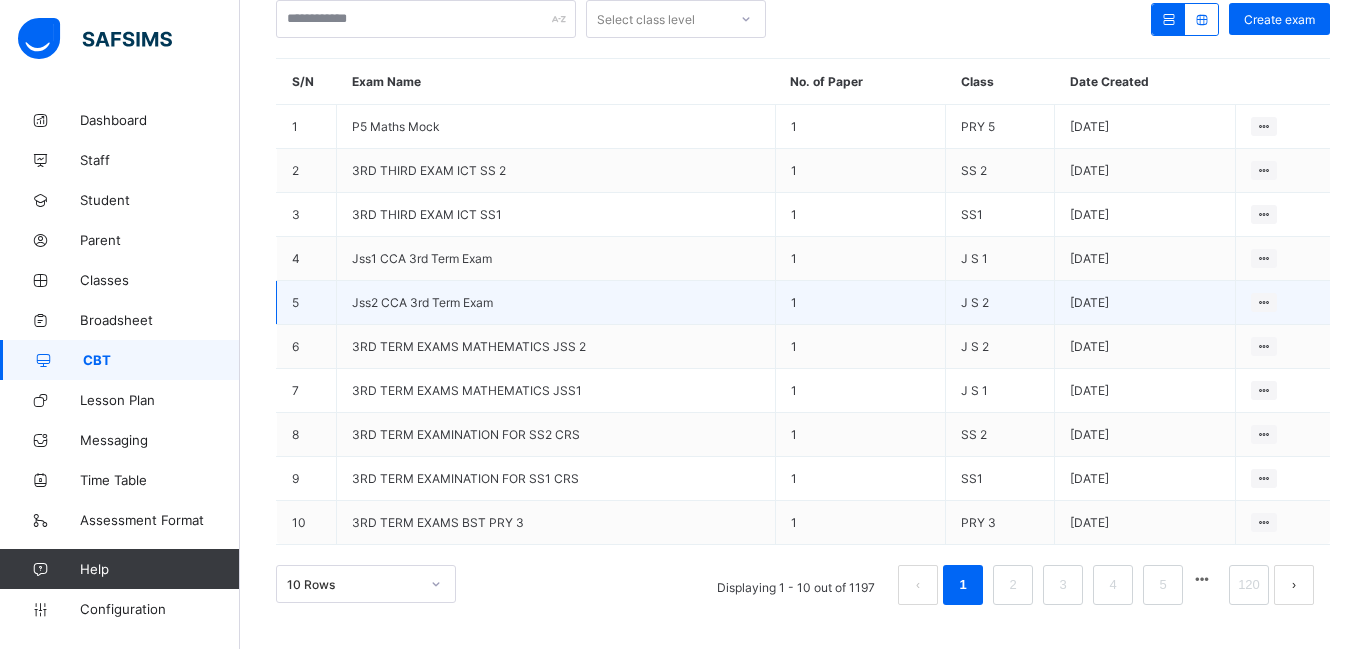 scroll, scrollTop: 252, scrollLeft: 0, axis: vertical 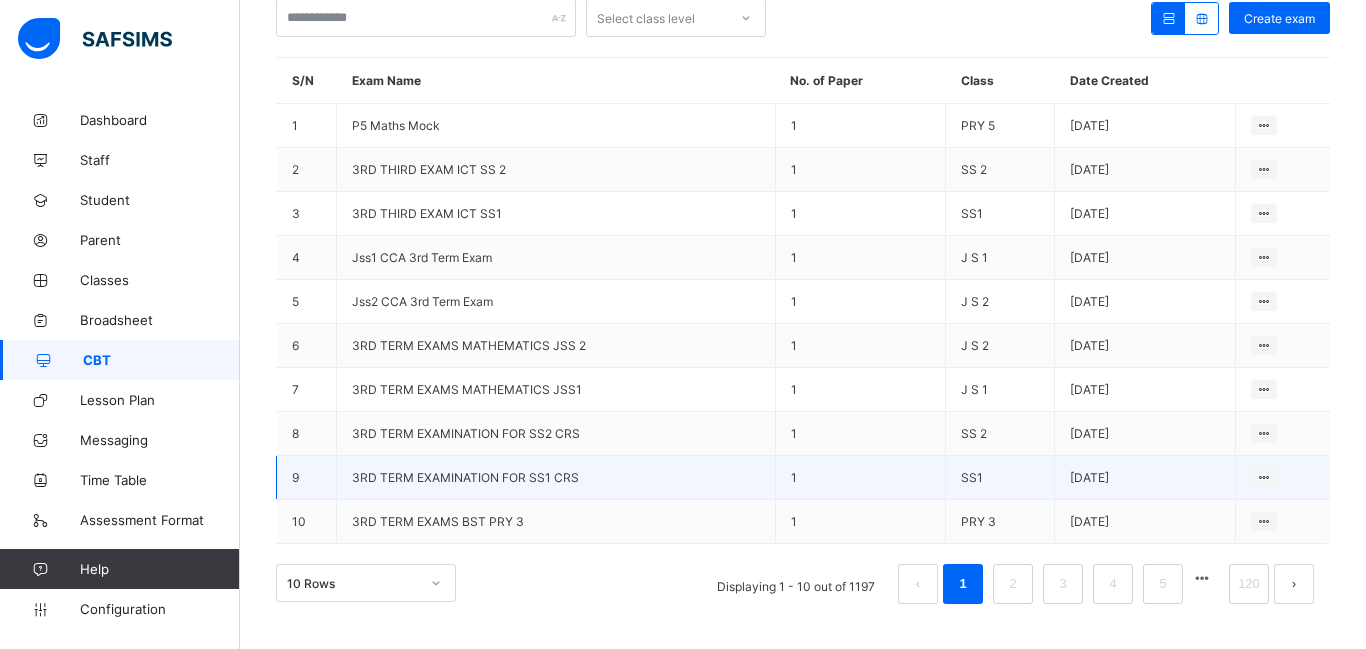 click on "3RD TERM EXAMINATION FOR SS1 CRS" at bounding box center (465, 477) 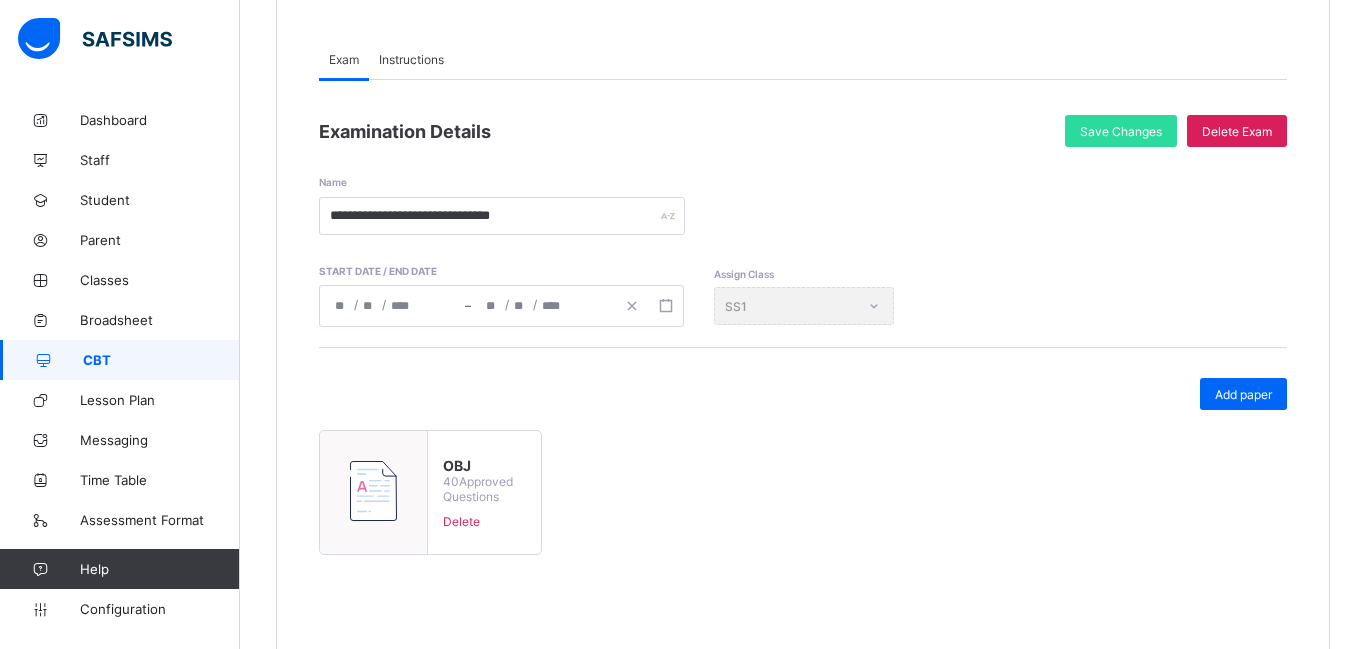 scroll, scrollTop: 200, scrollLeft: 0, axis: vertical 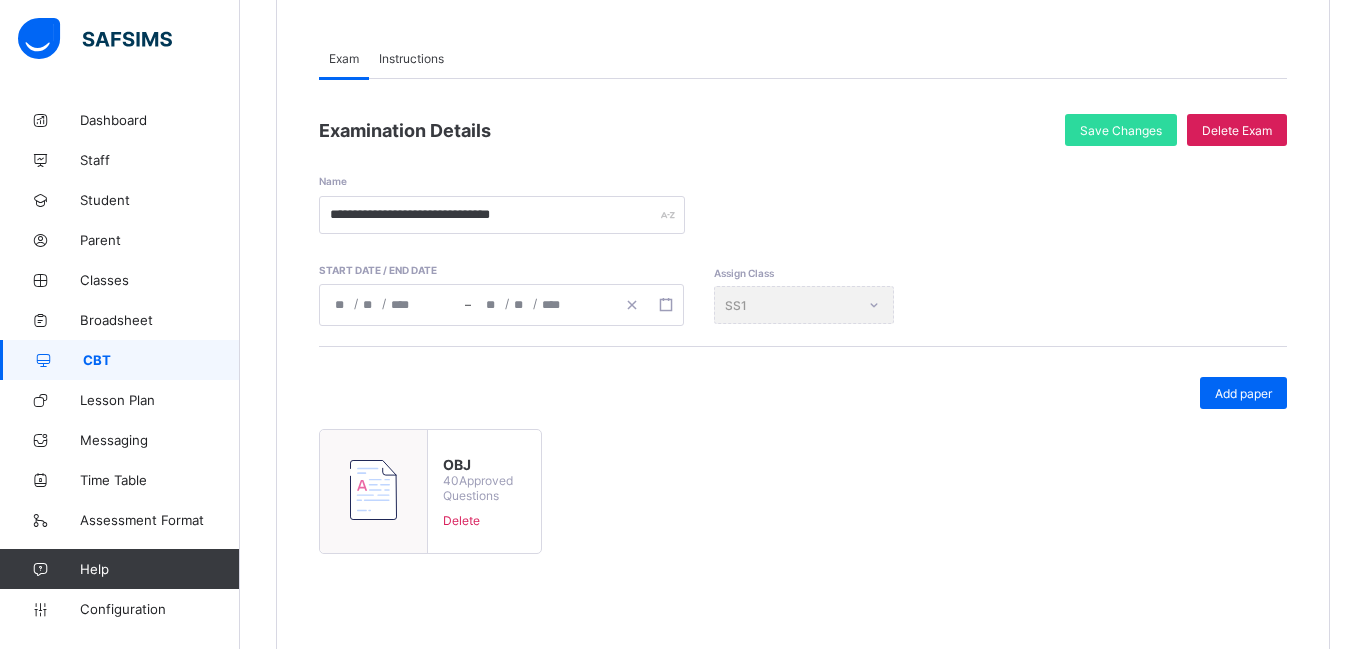 click at bounding box center [374, 491] 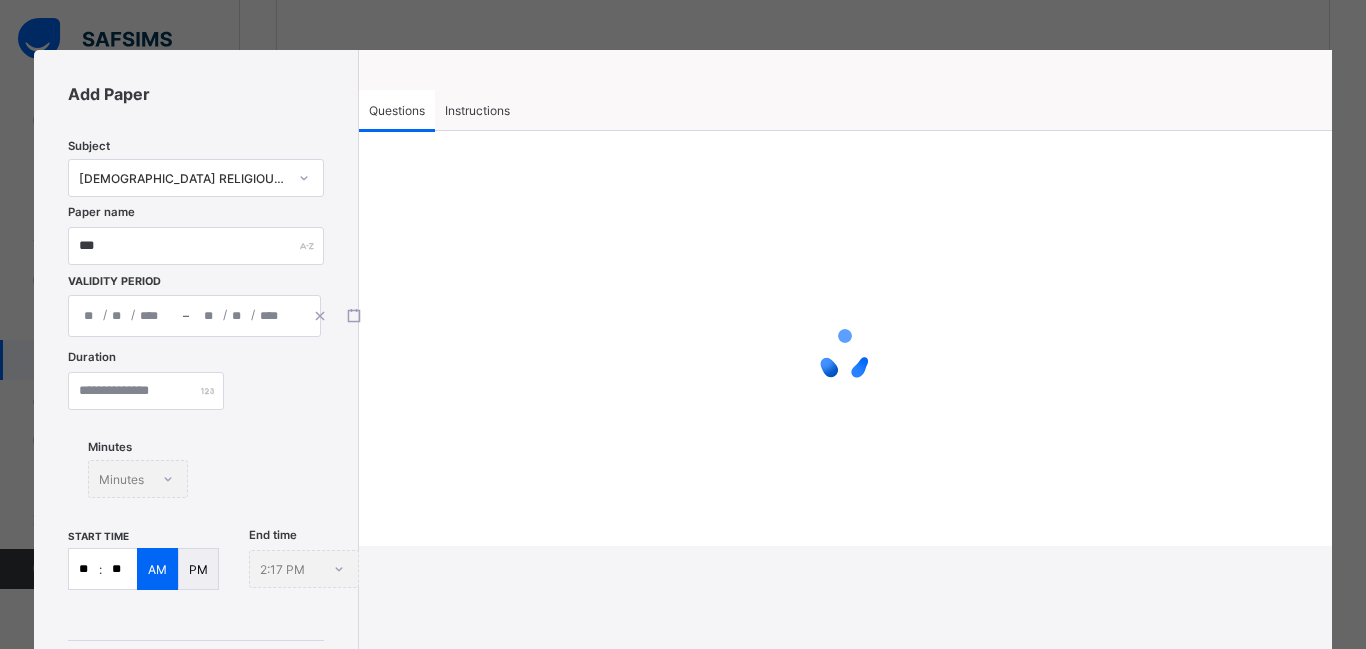 type on "***" 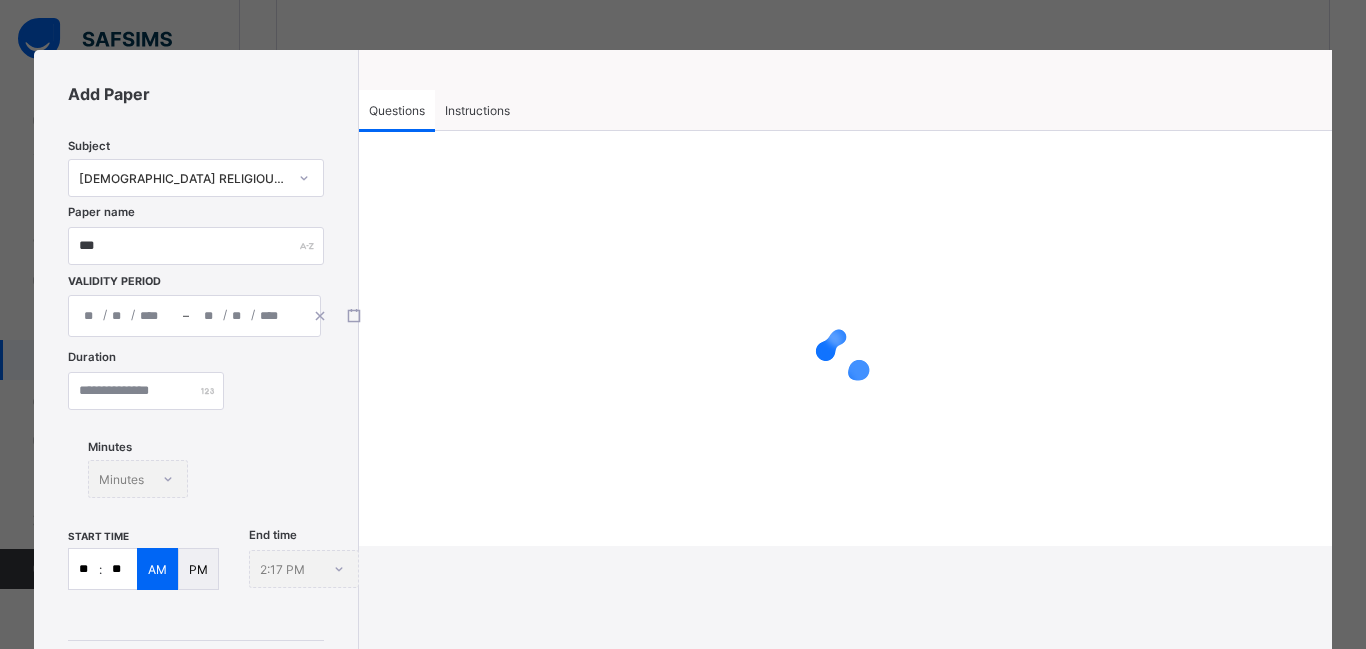 type on "**********" 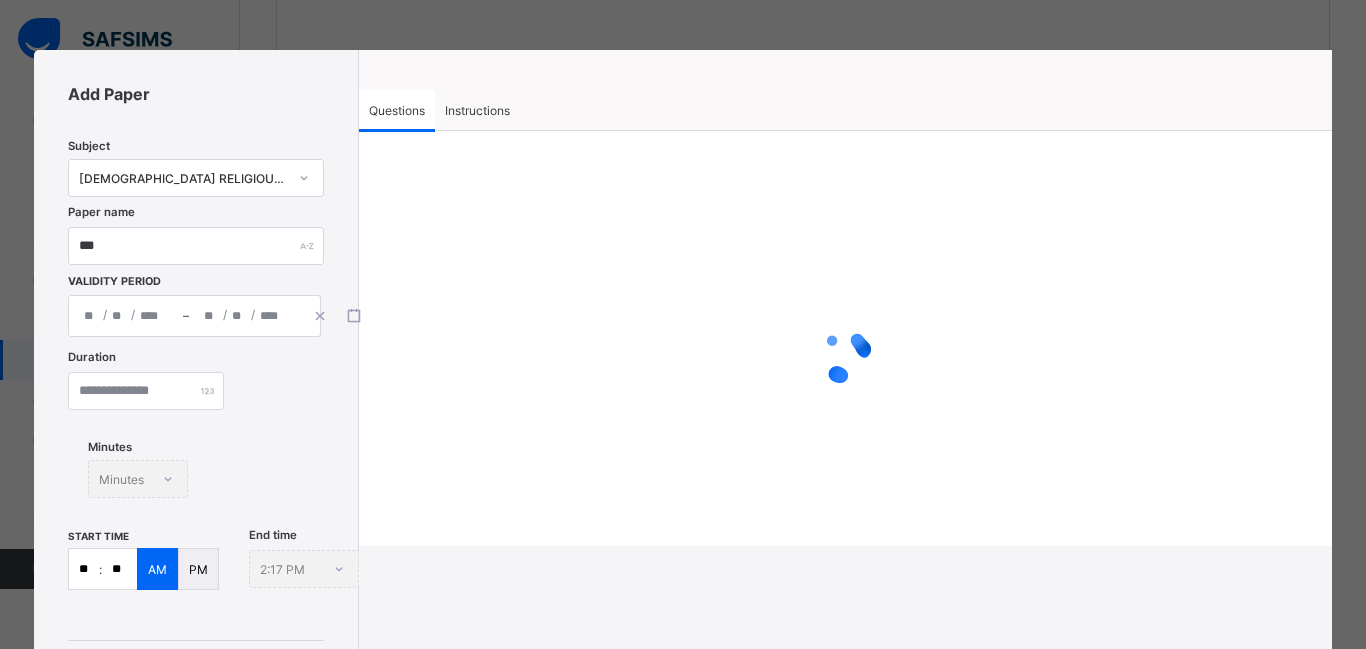 type on "*" 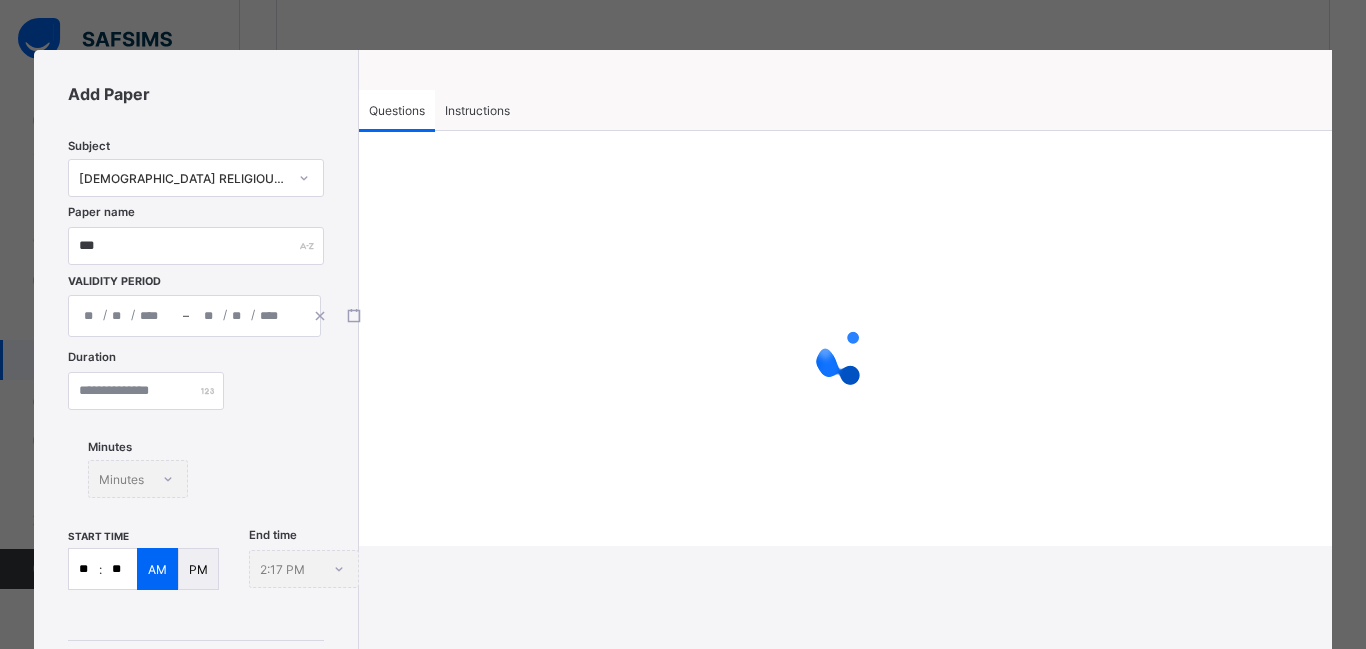 type on "**" 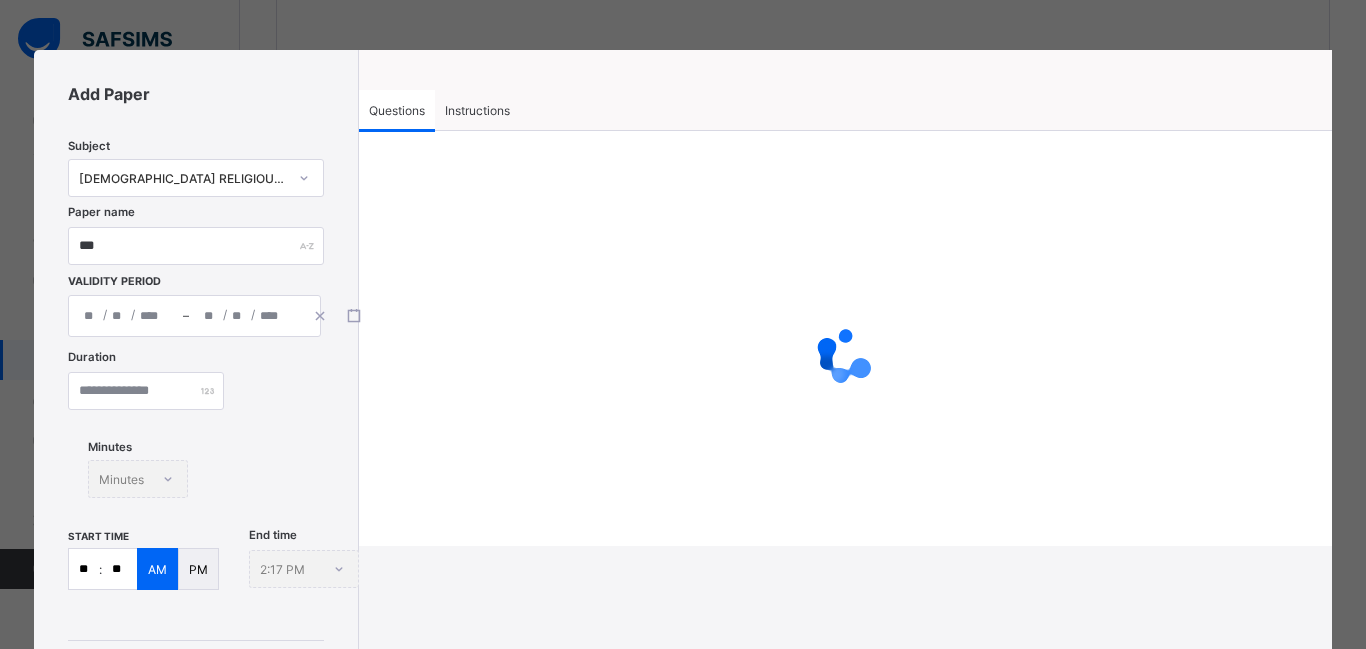 type on "****" 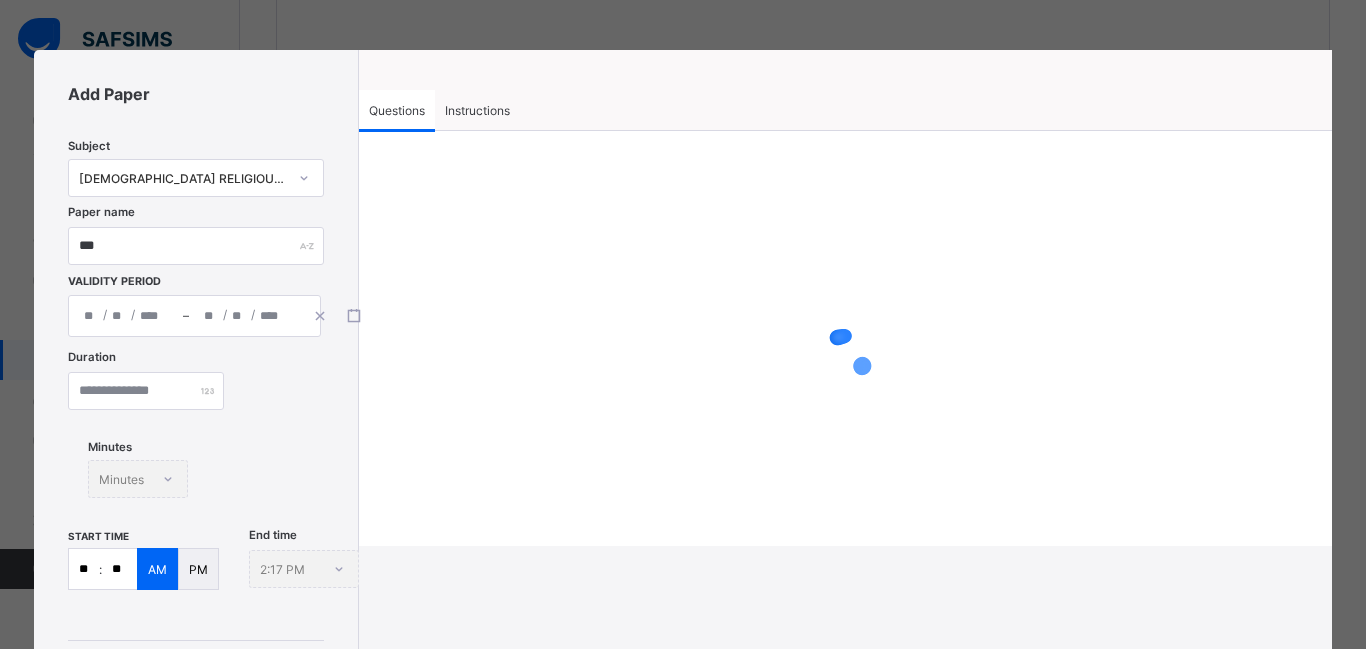 type on "**********" 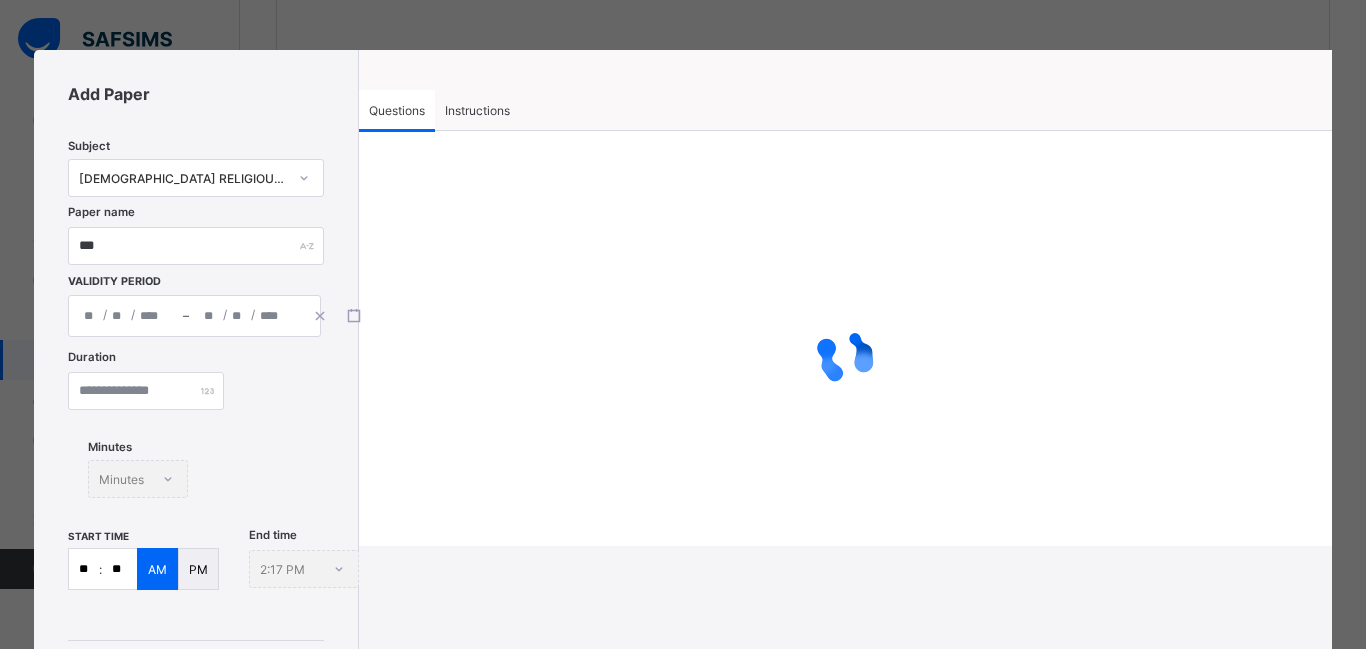 type on "*" 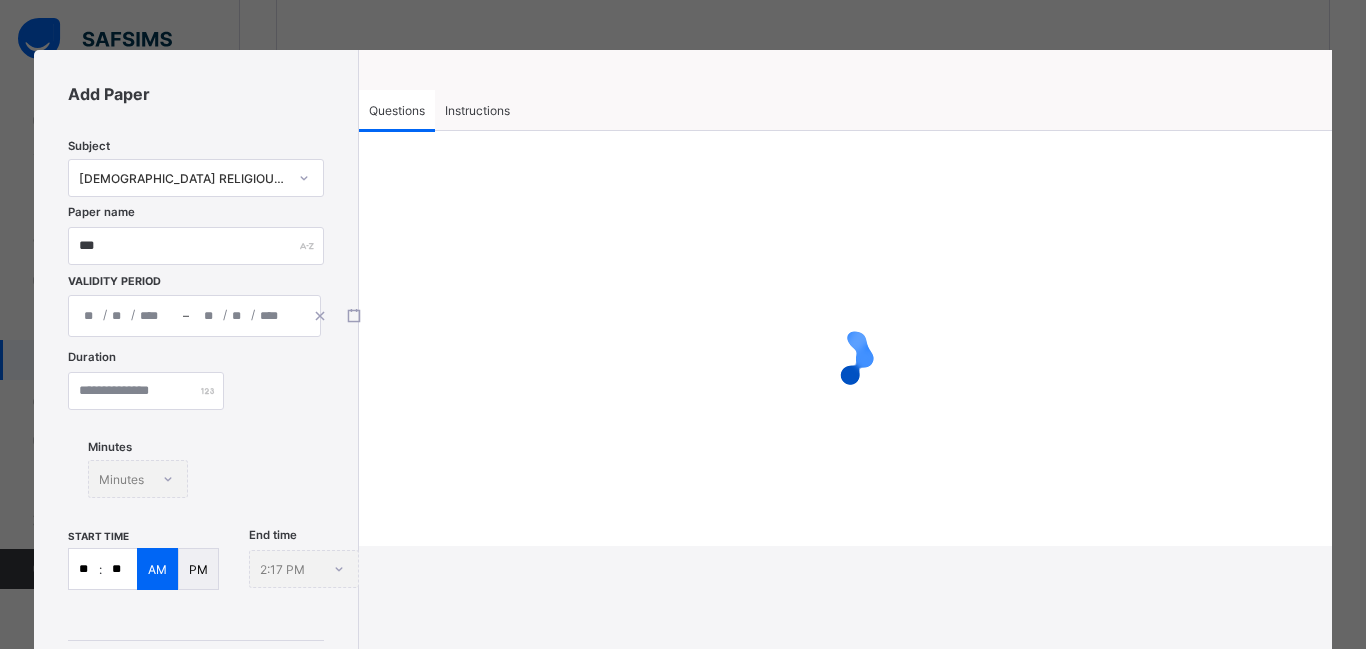 type on "**" 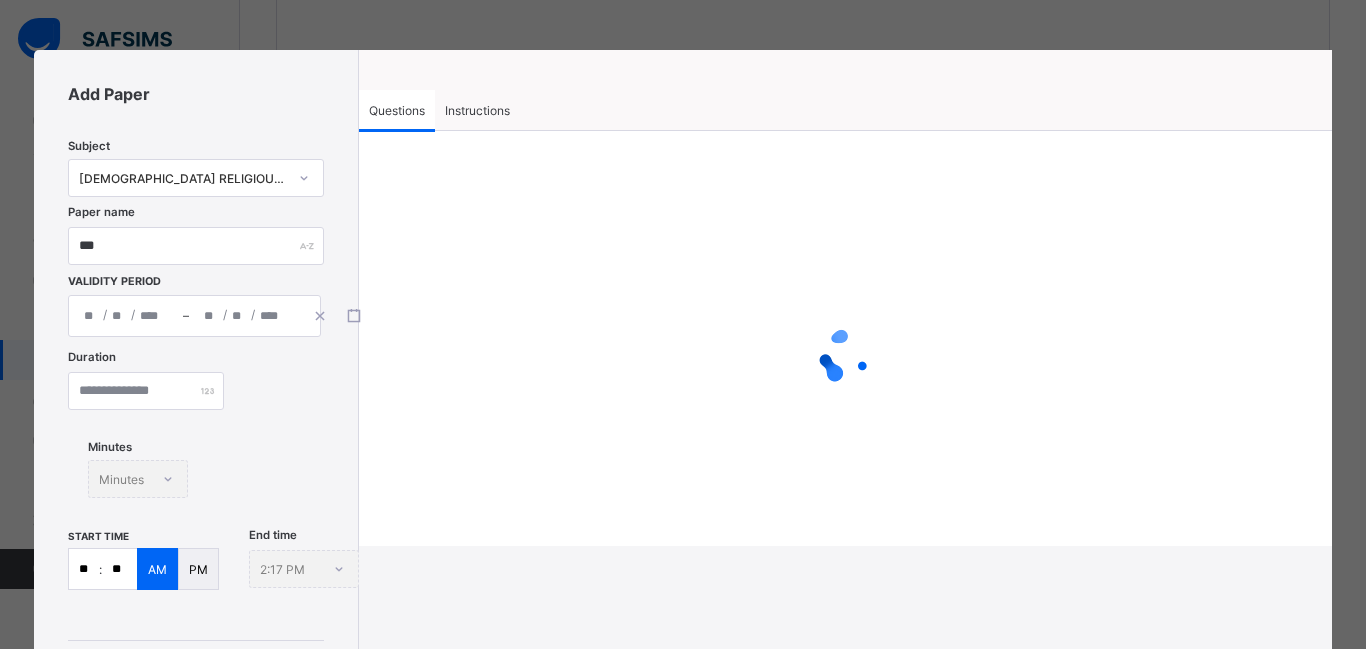 type on "****" 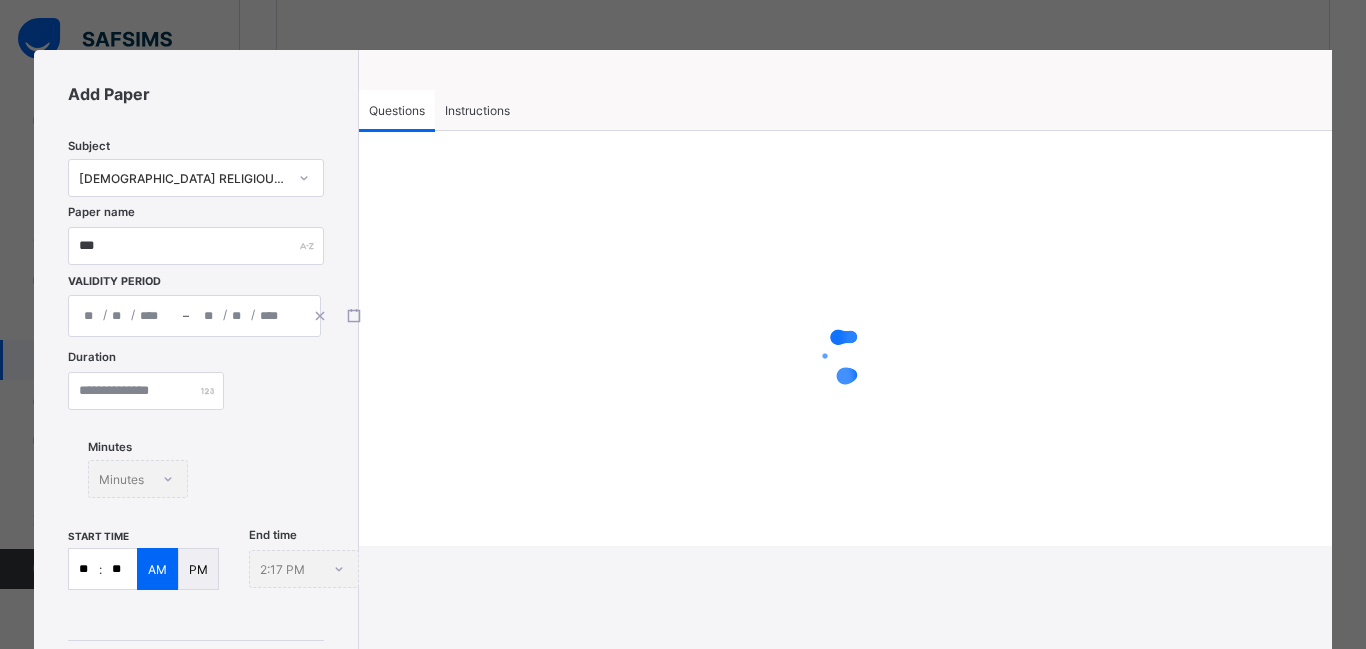type on "**" 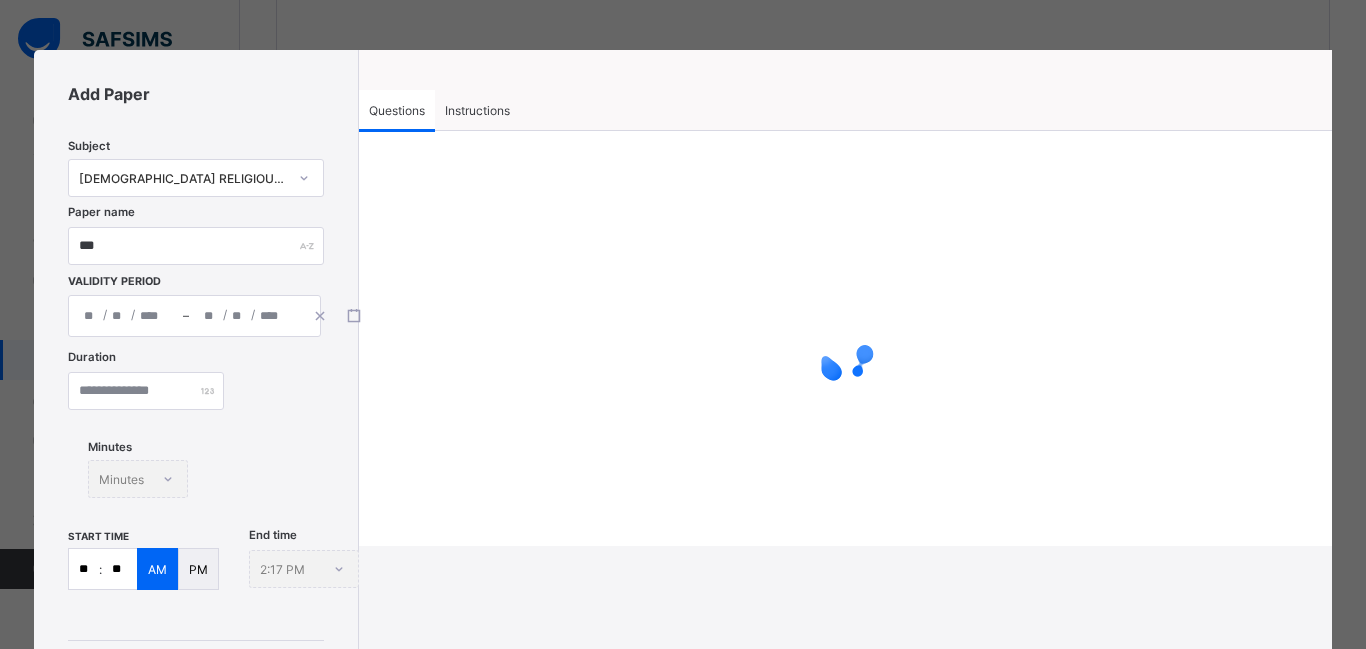 type on "**" 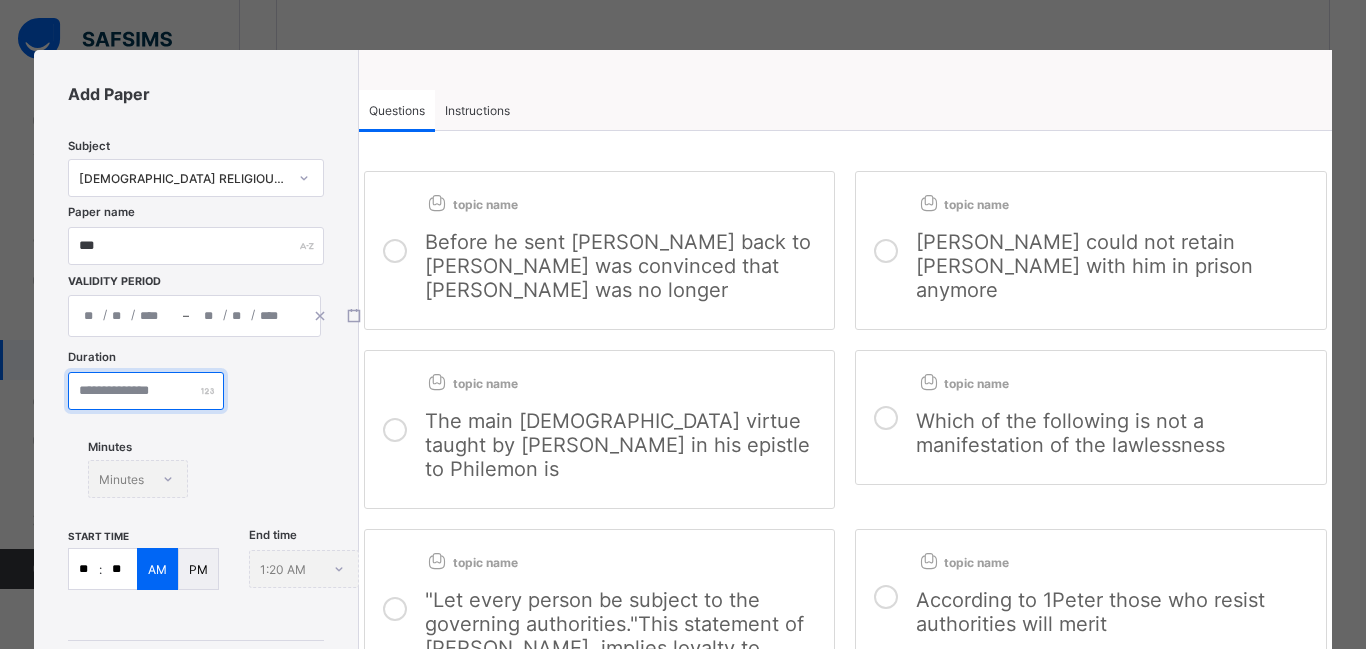 click on "**" at bounding box center [146, 391] 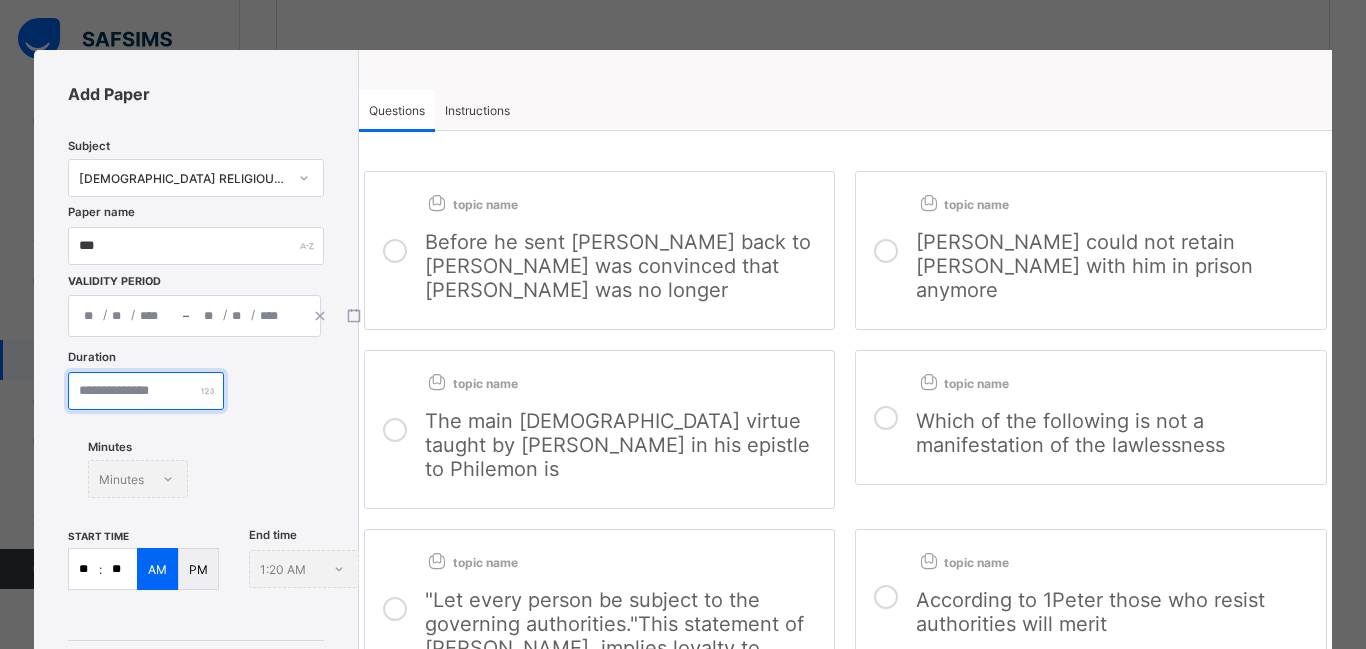type on "*" 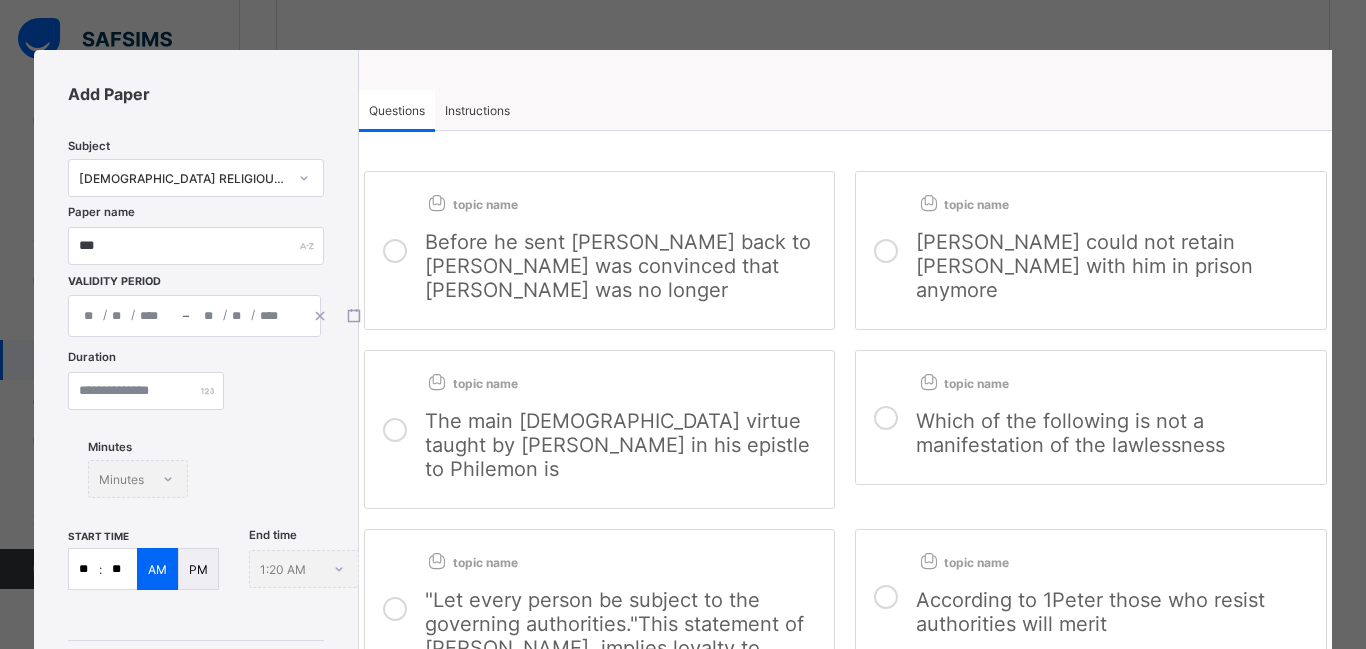 click on "Duration ** Minutes Minutes" at bounding box center [195, 440] 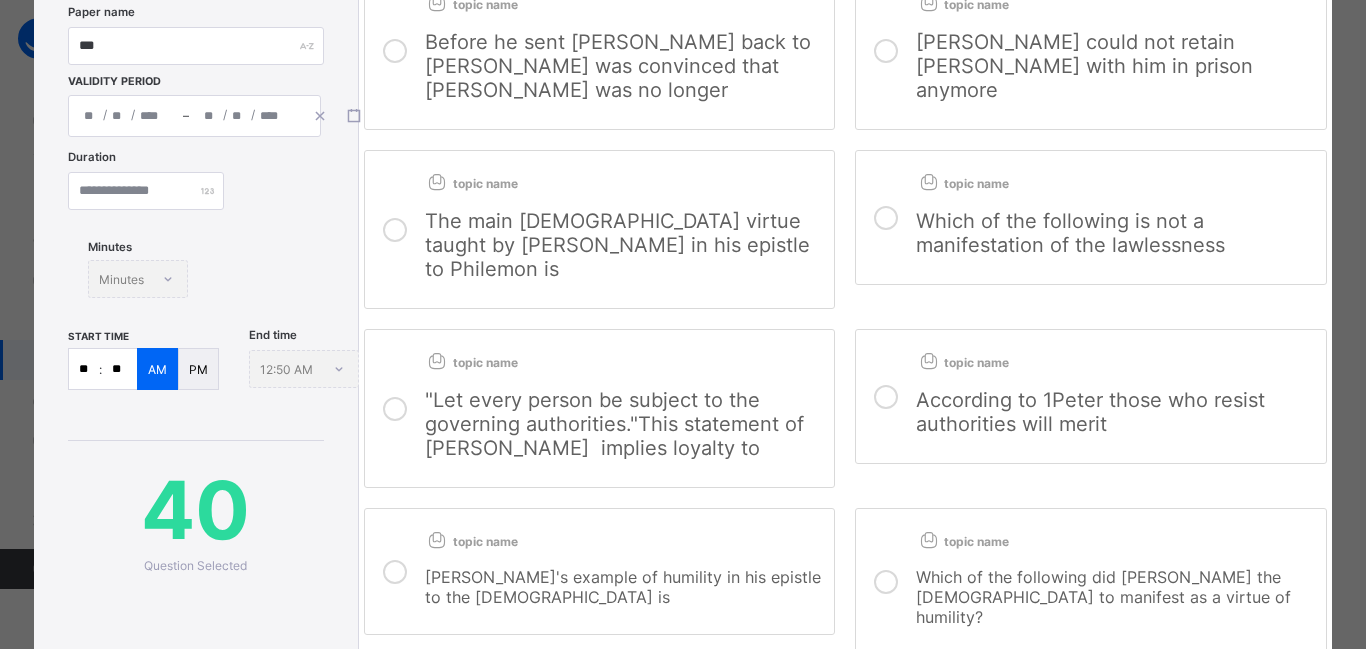 scroll, scrollTop: 240, scrollLeft: 0, axis: vertical 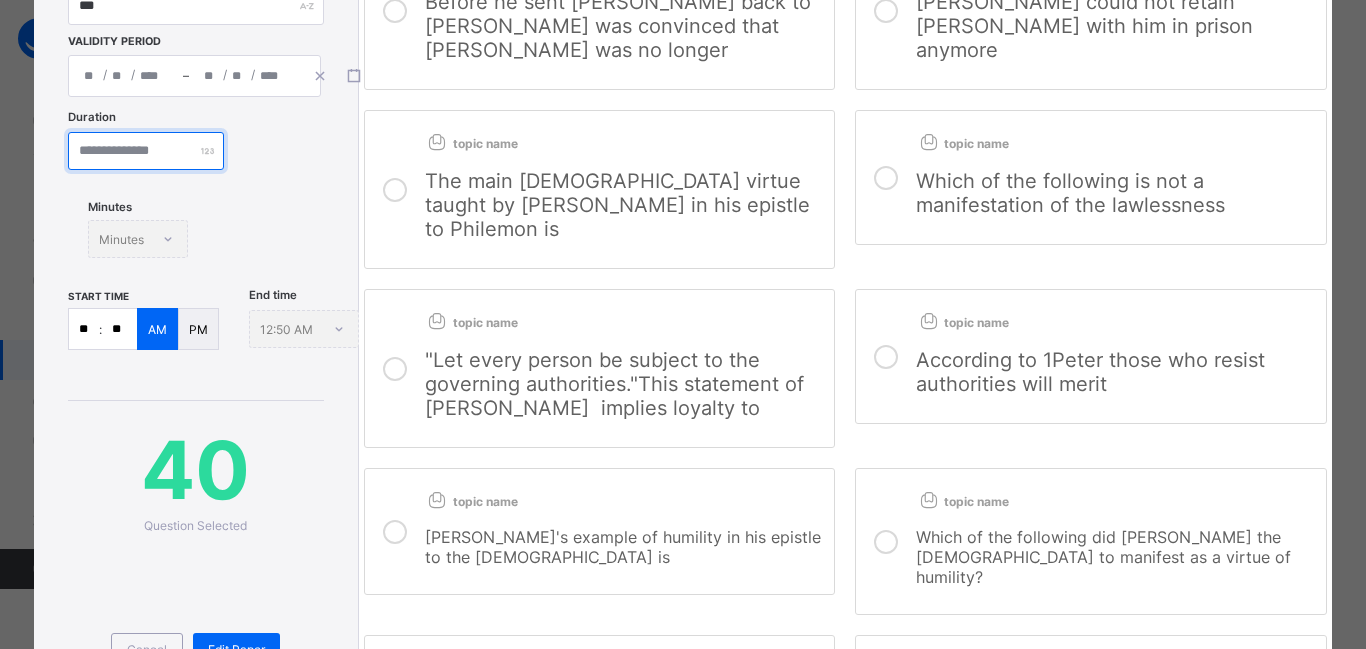 click on "**" at bounding box center (146, 151) 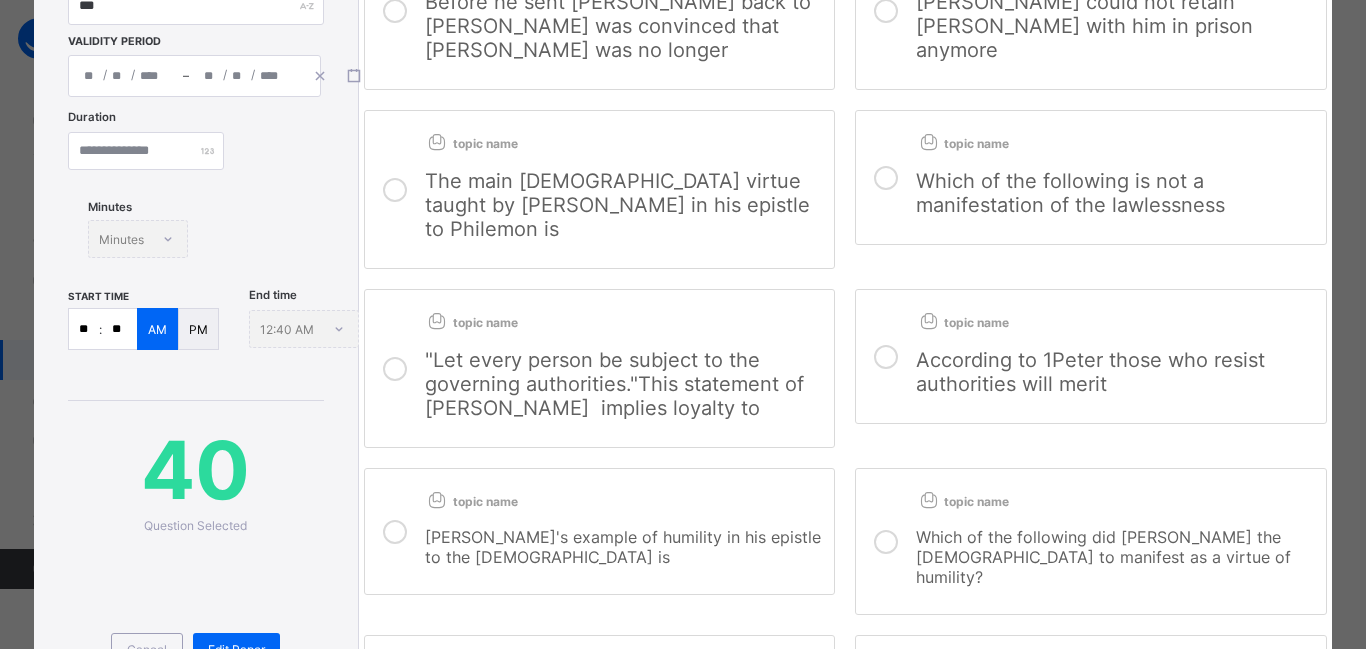 click on "**" at bounding box center (119, 329) 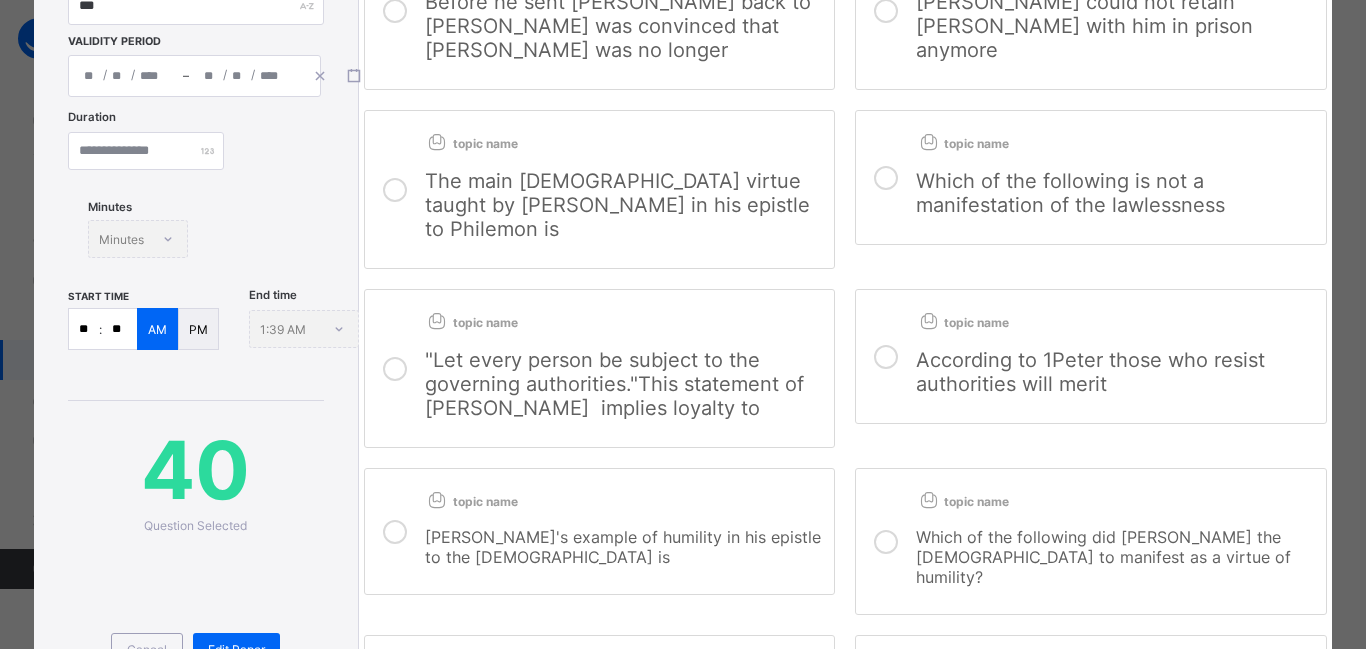 type on "**" 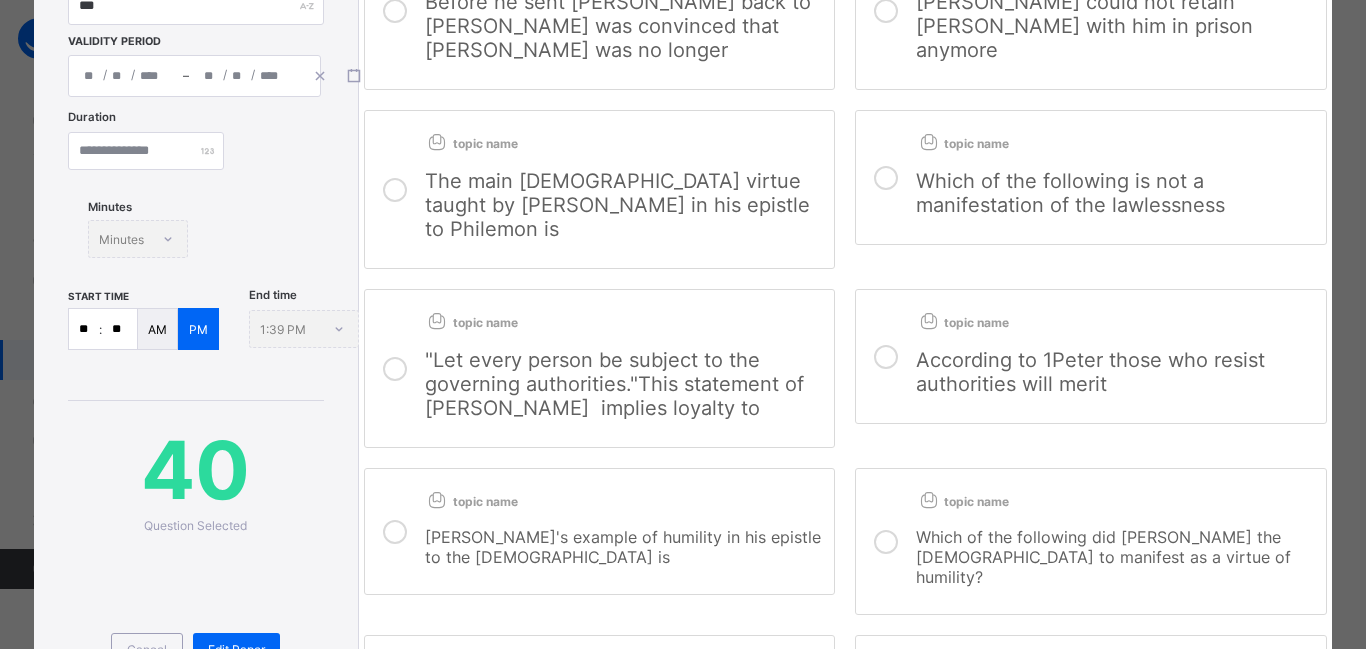 click on "40" at bounding box center [195, 469] 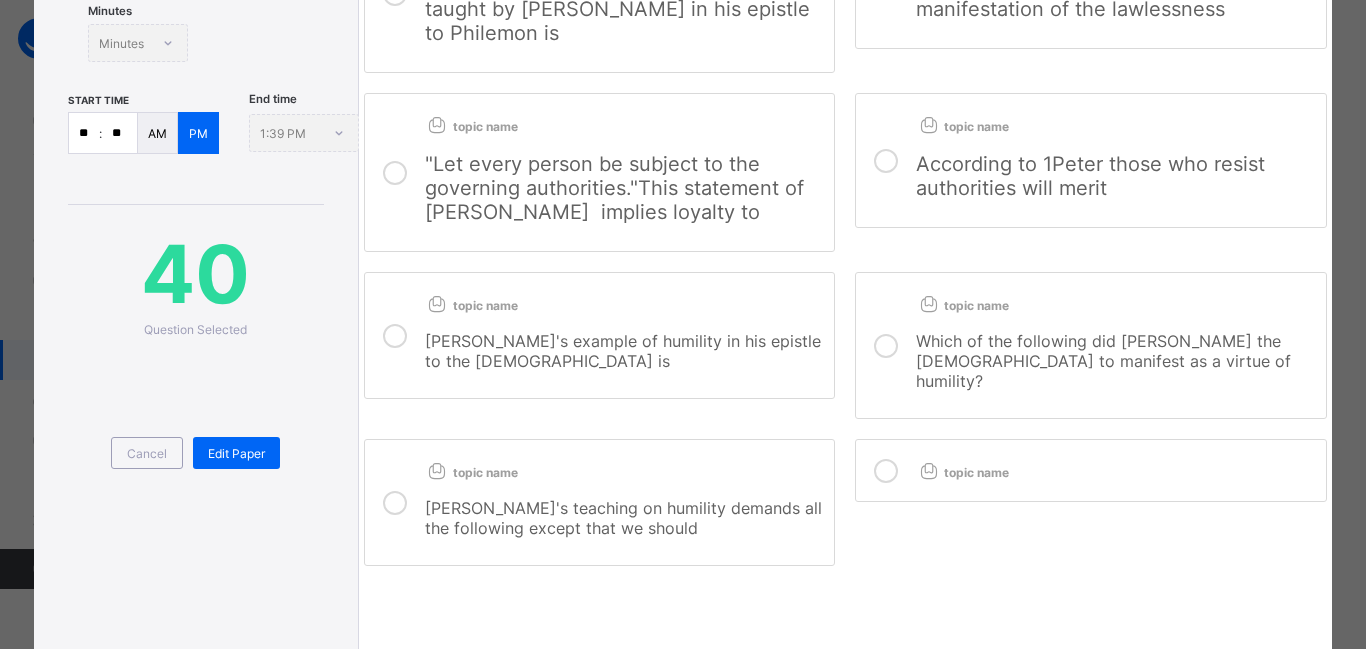 scroll, scrollTop: 440, scrollLeft: 0, axis: vertical 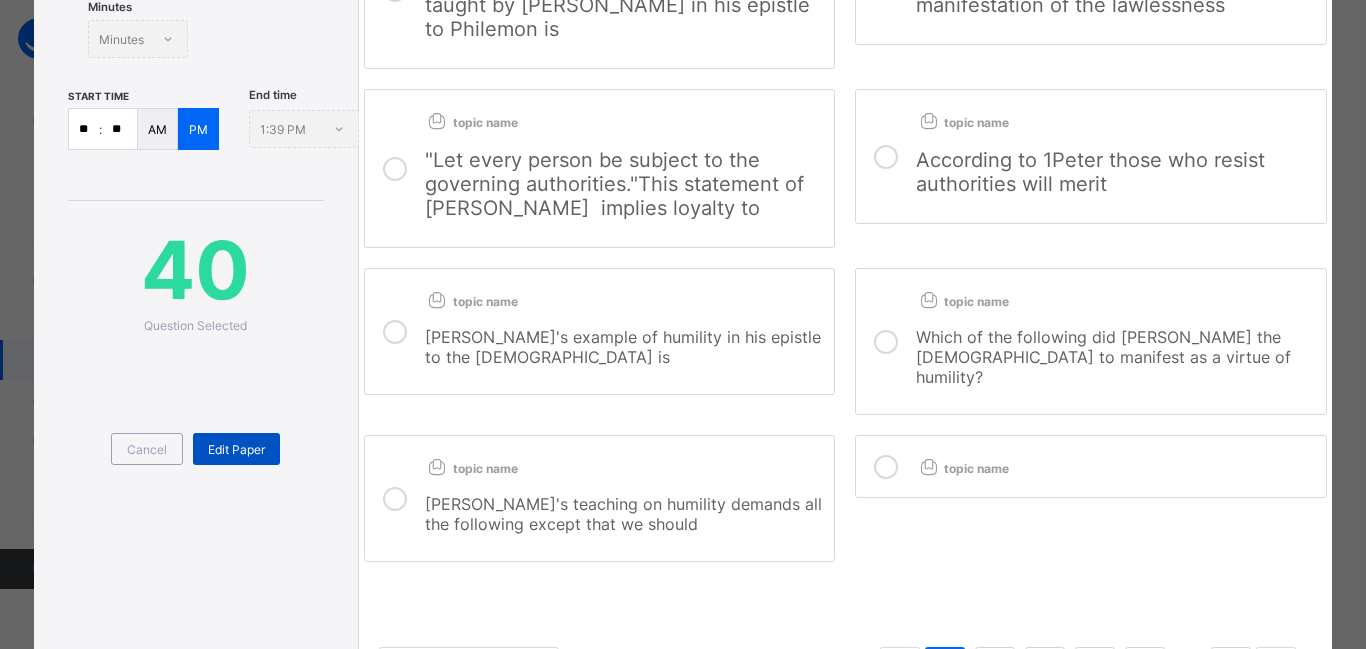 click on "Edit Paper" at bounding box center (236, 449) 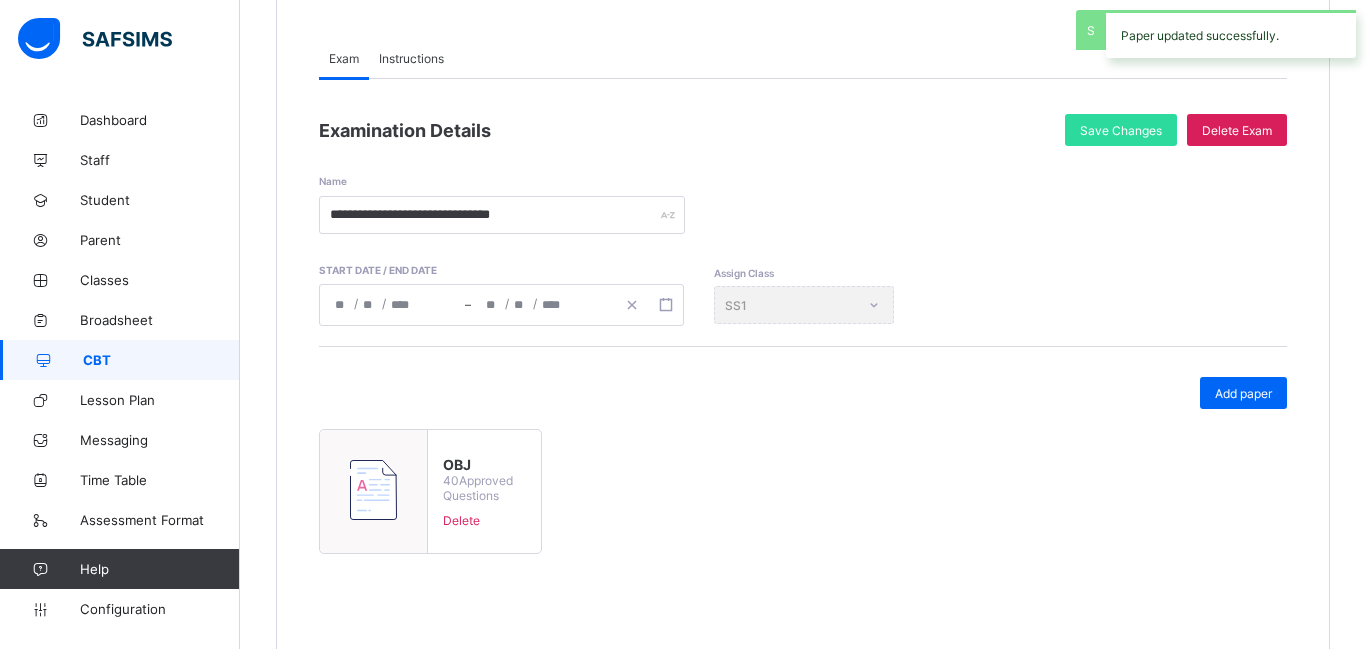click on "**********" at bounding box center [803, 339] 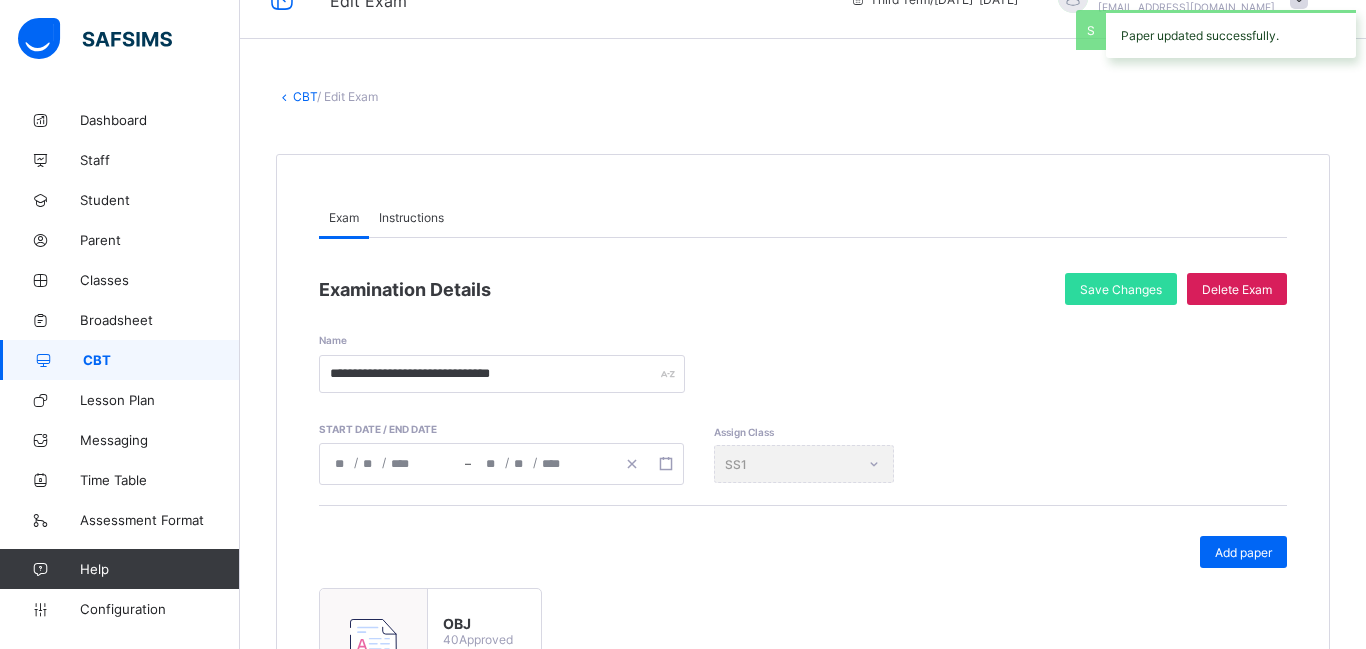 scroll, scrollTop: 40, scrollLeft: 0, axis: vertical 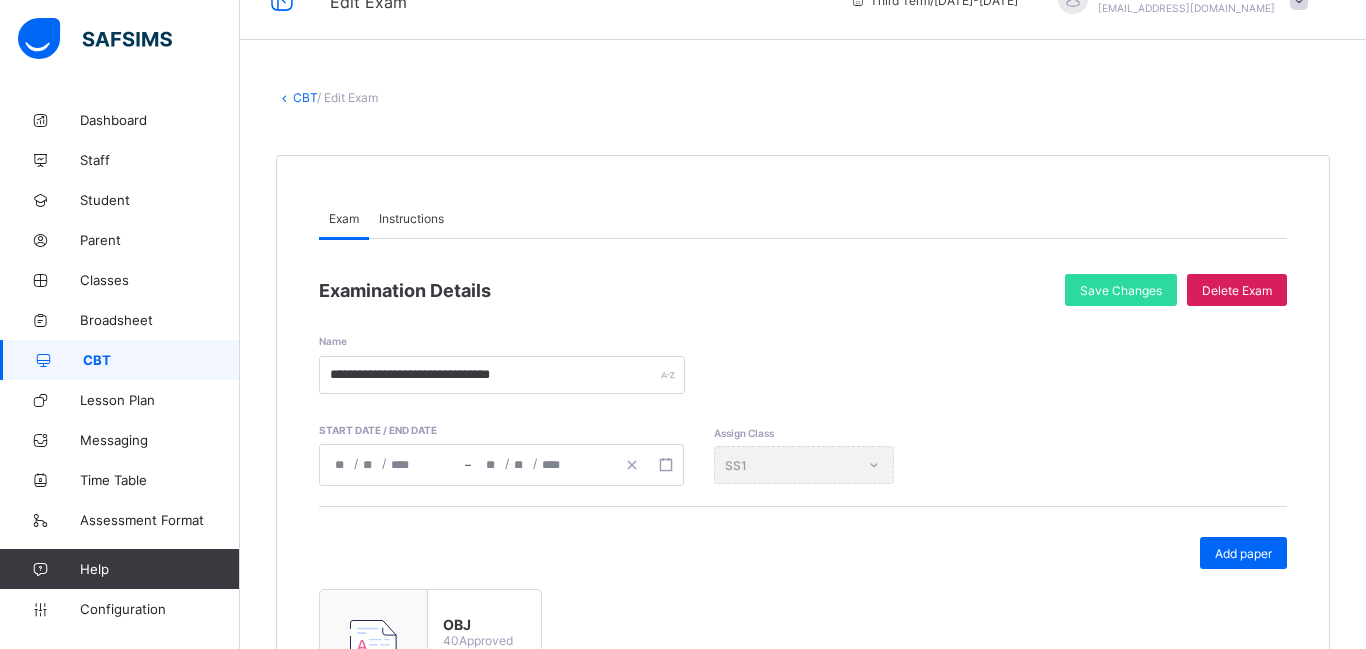 click on "CBT" at bounding box center (305, 97) 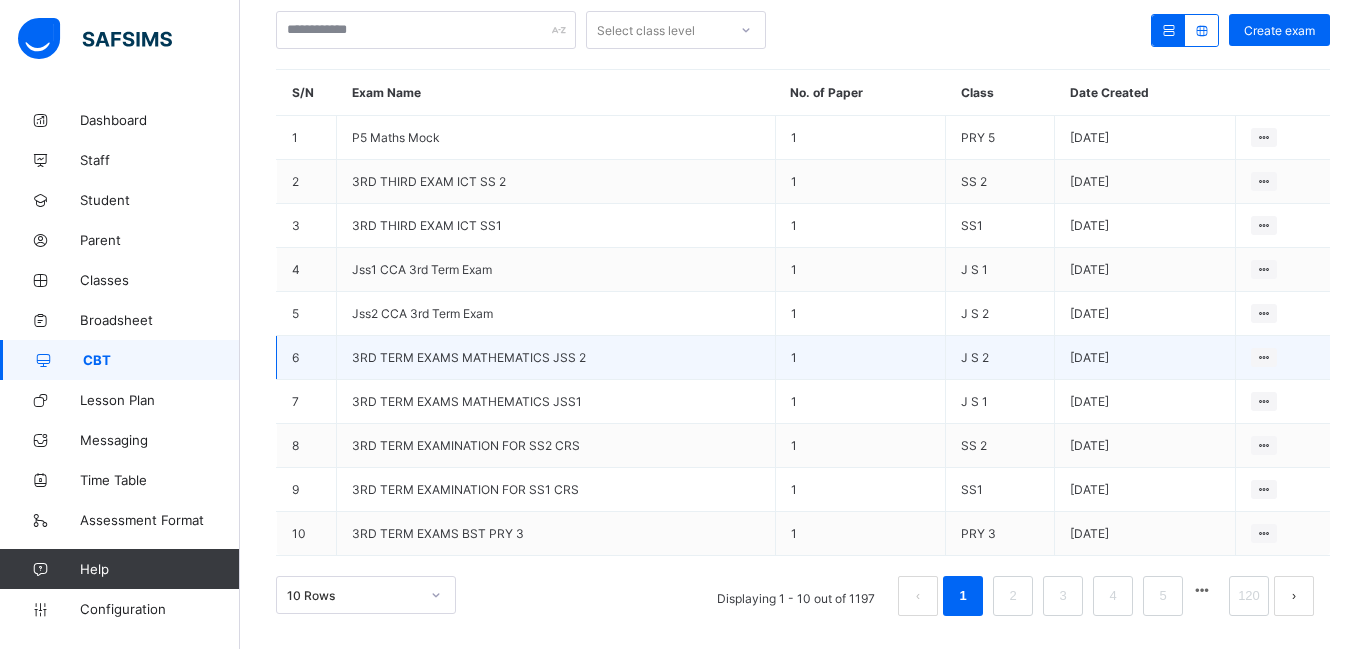 scroll, scrollTop: 252, scrollLeft: 0, axis: vertical 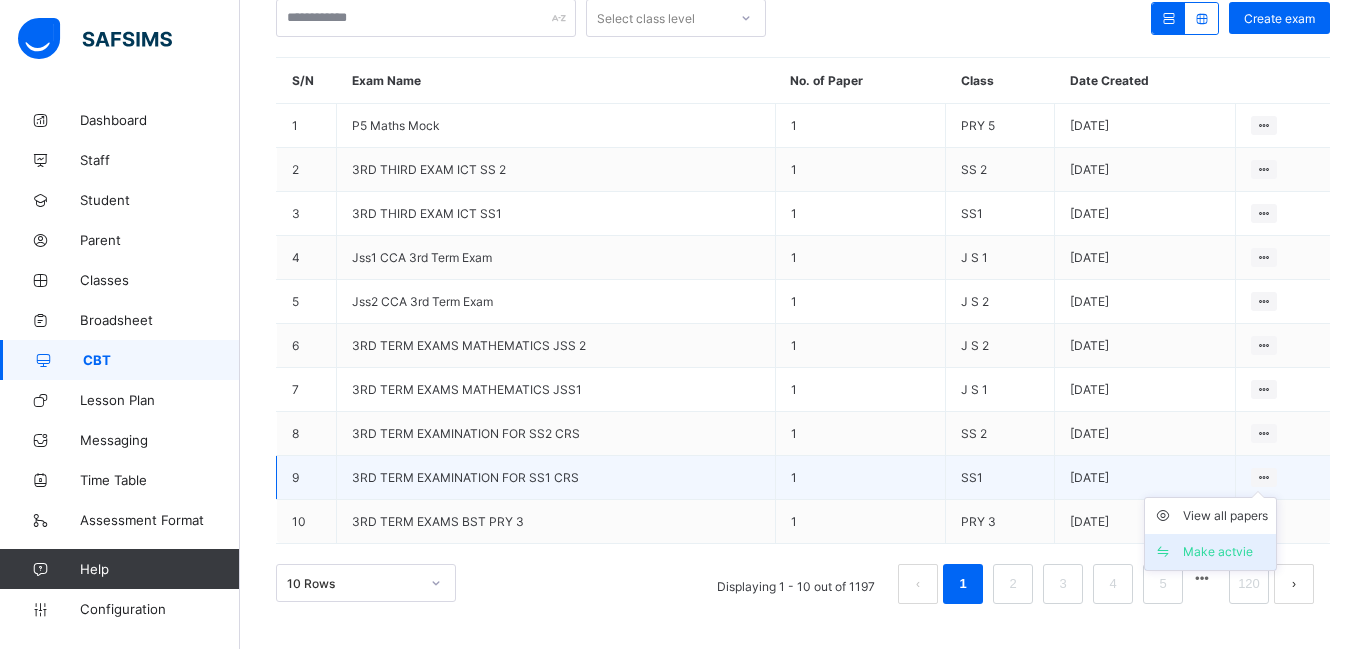 click on "Make actvie" at bounding box center [1225, 552] 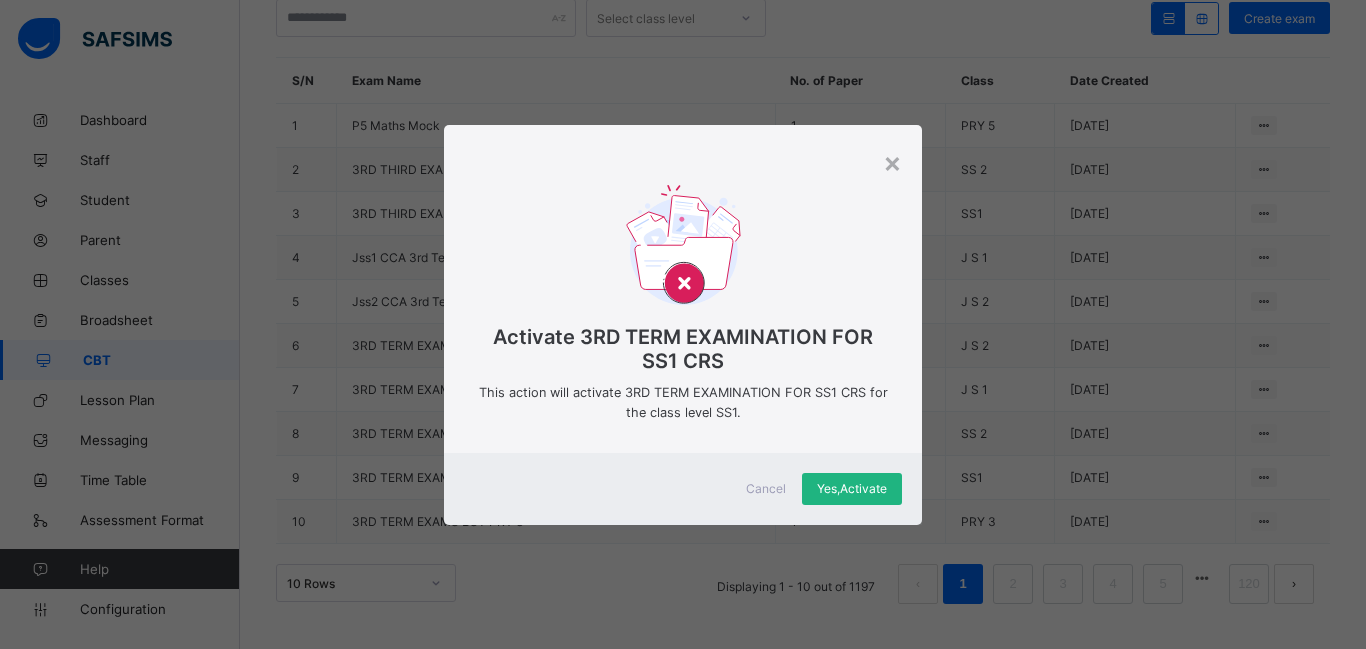 click on "Yes,  Activate" at bounding box center [852, 488] 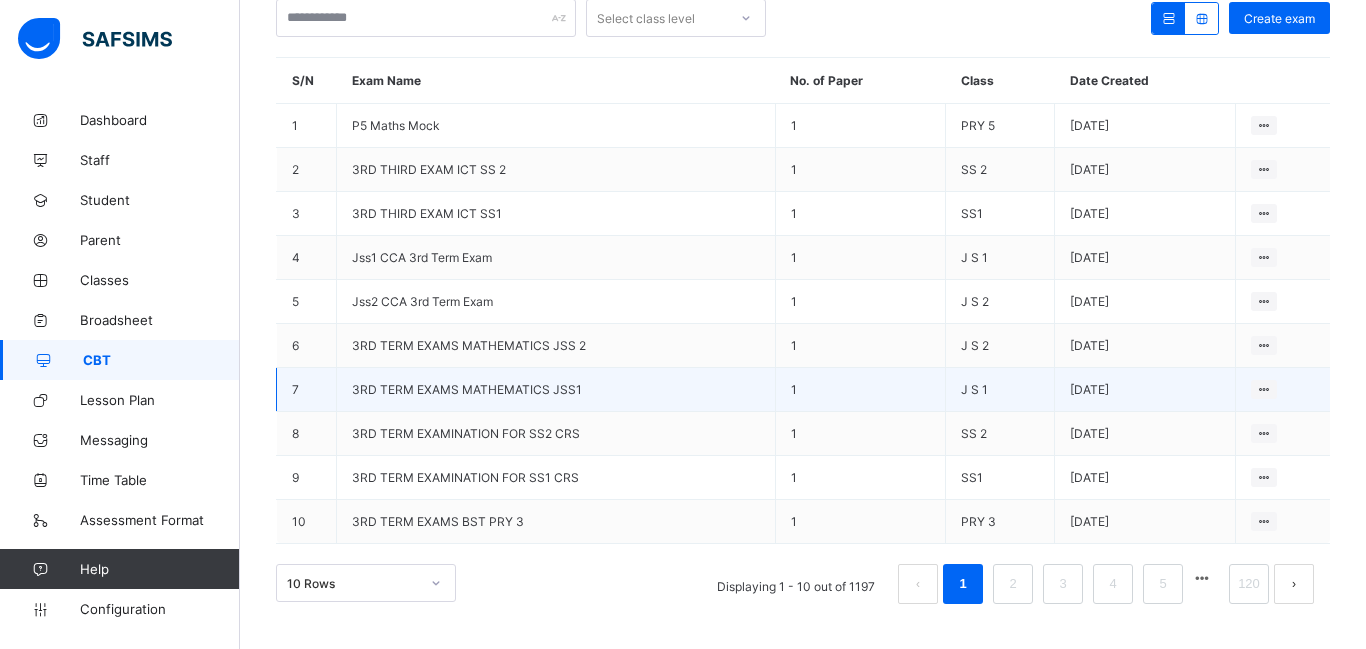 click on "View all papers Make actvie" at bounding box center [1282, 390] 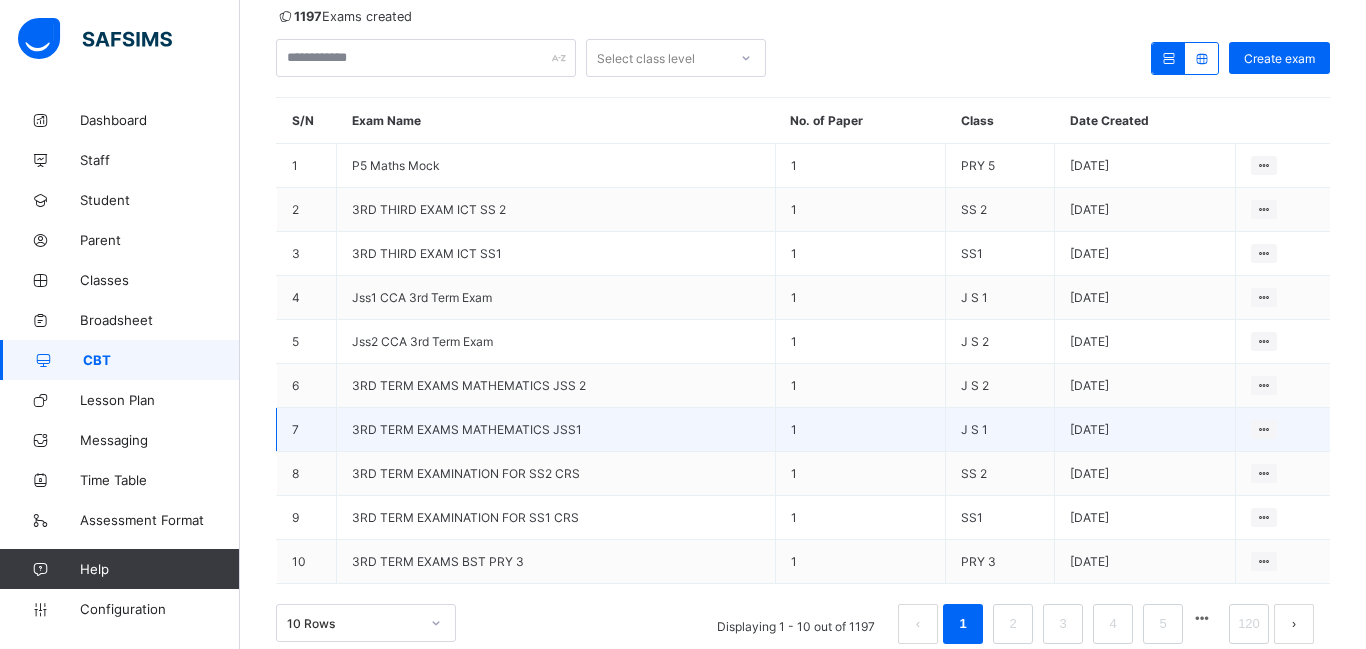 scroll, scrollTop: 252, scrollLeft: 0, axis: vertical 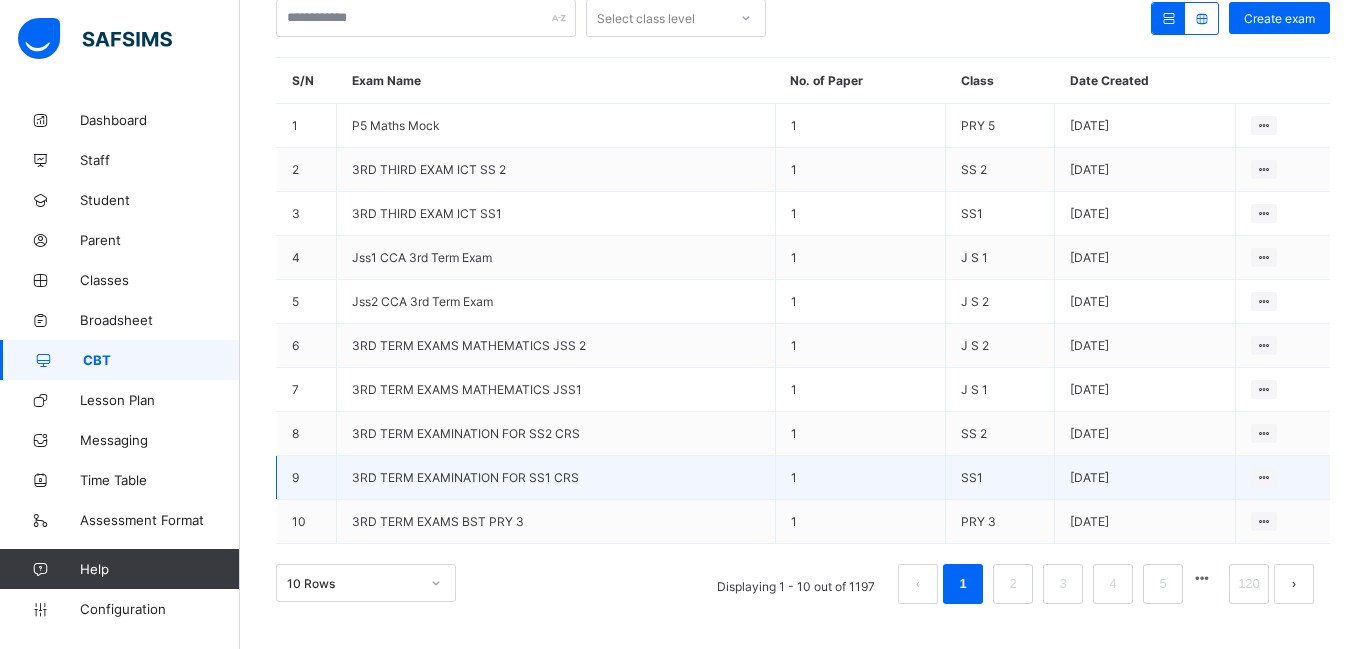 click on "3RD TERM EXAMINATION FOR SS1 CRS" at bounding box center (556, 478) 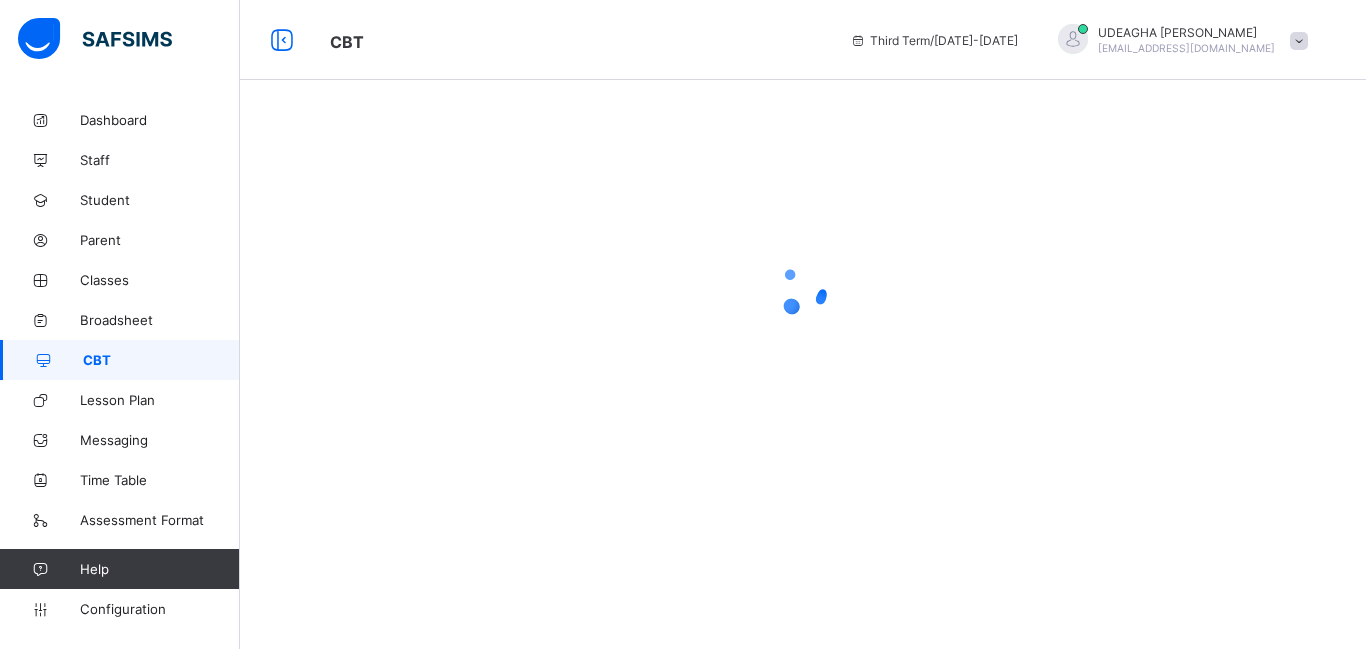 scroll, scrollTop: 0, scrollLeft: 0, axis: both 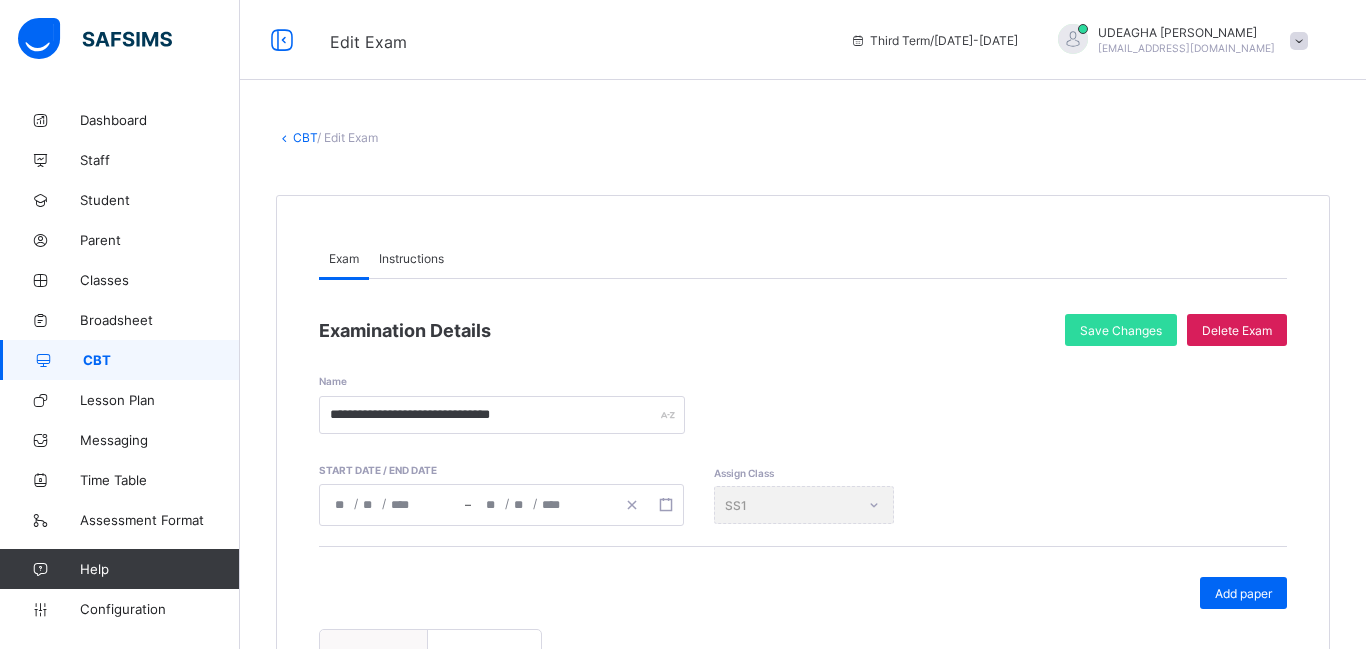 click on "**********" at bounding box center [803, 390] 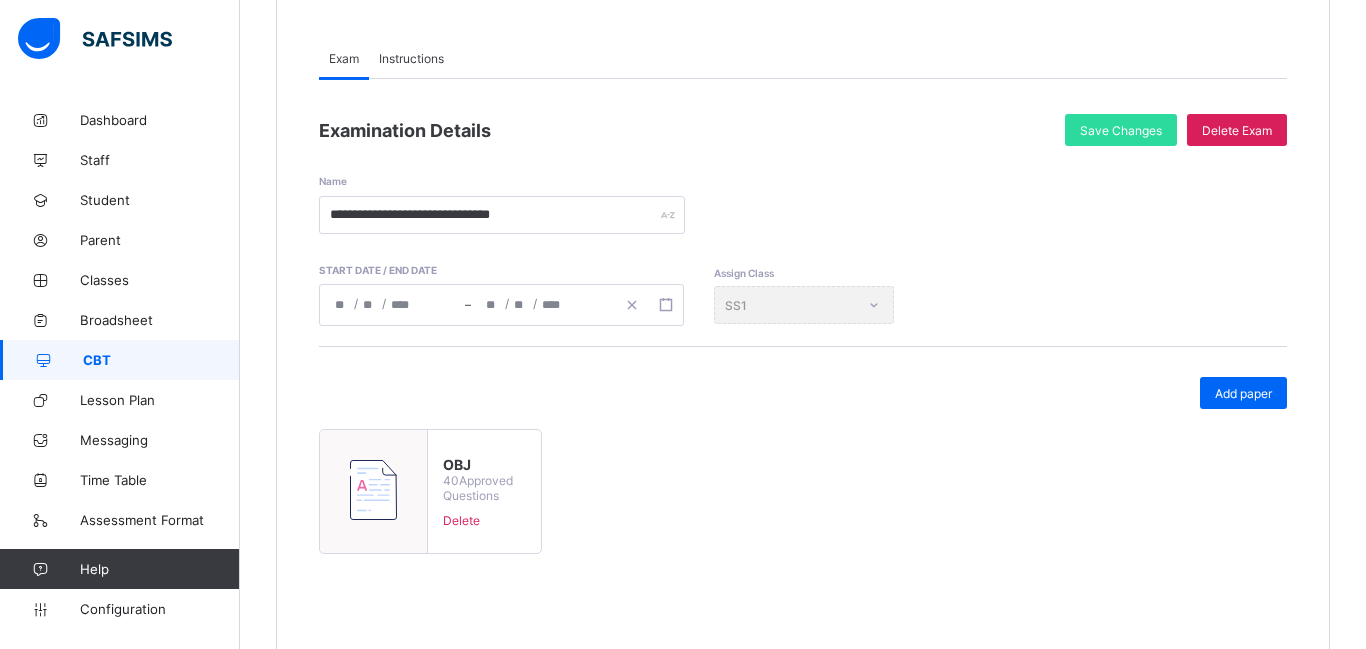 scroll, scrollTop: 240, scrollLeft: 0, axis: vertical 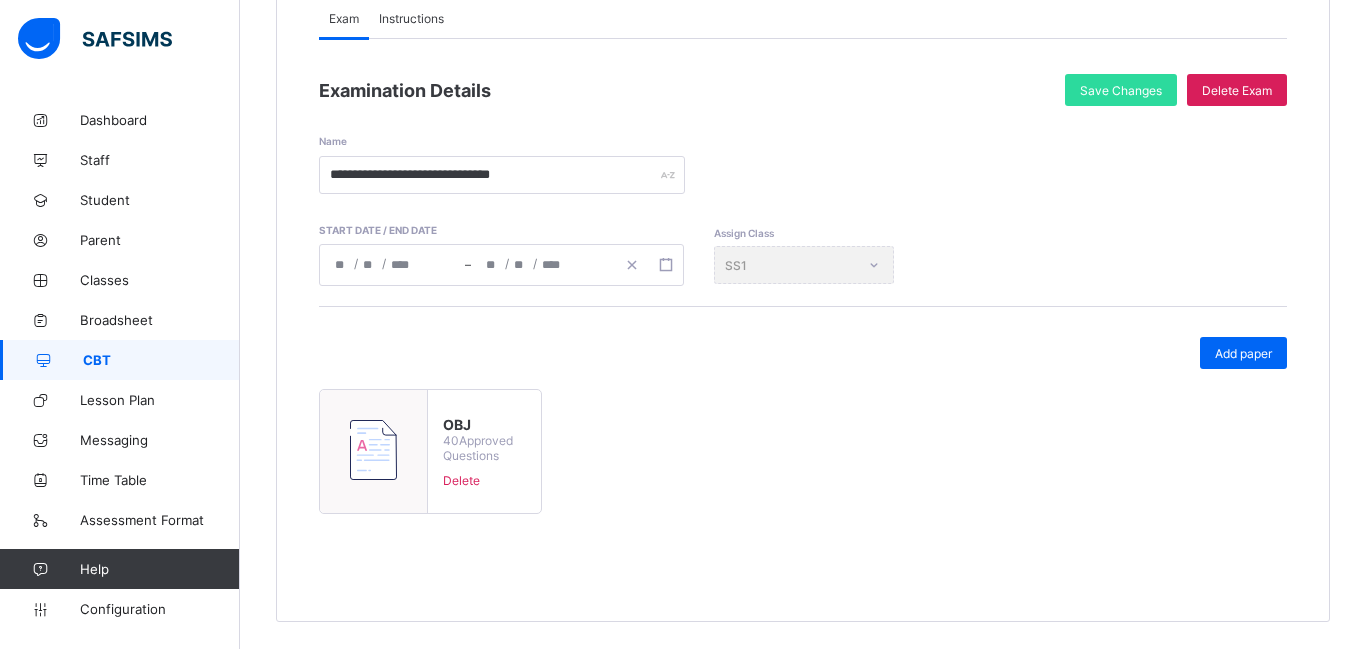 click at bounding box center (373, 450) 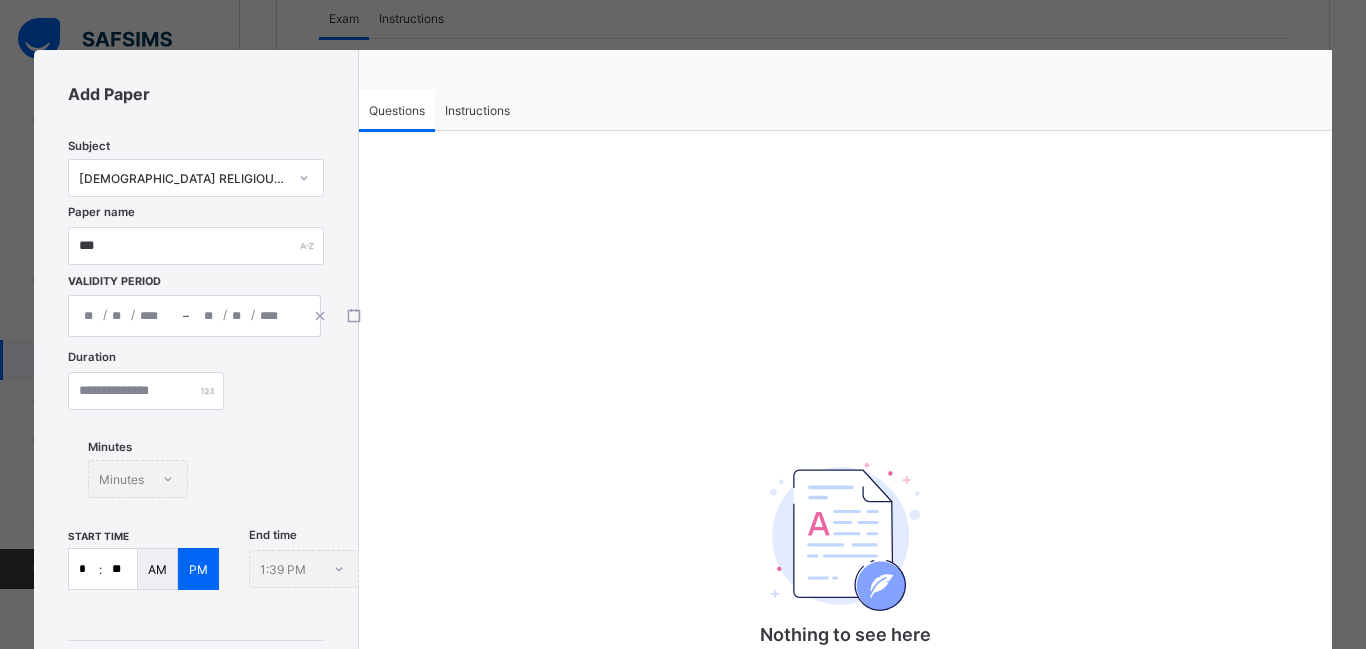 type on "***" 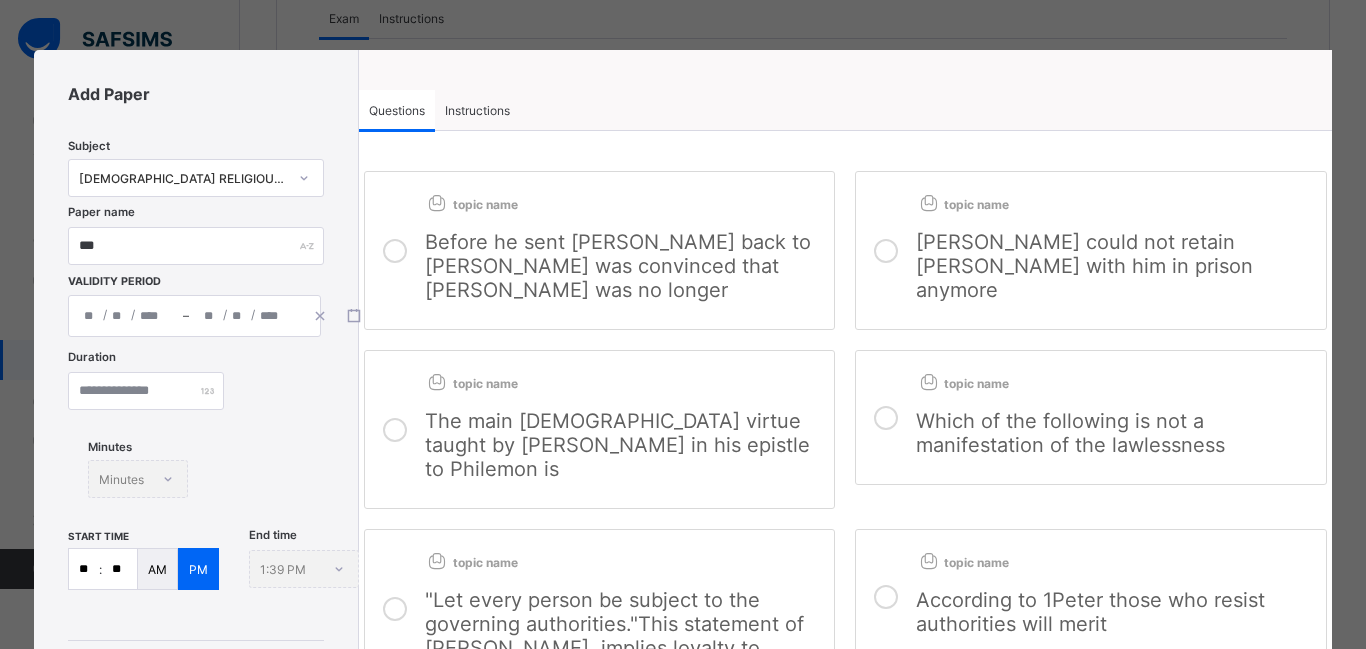 click on "Duration ** Minutes Minutes" at bounding box center [195, 440] 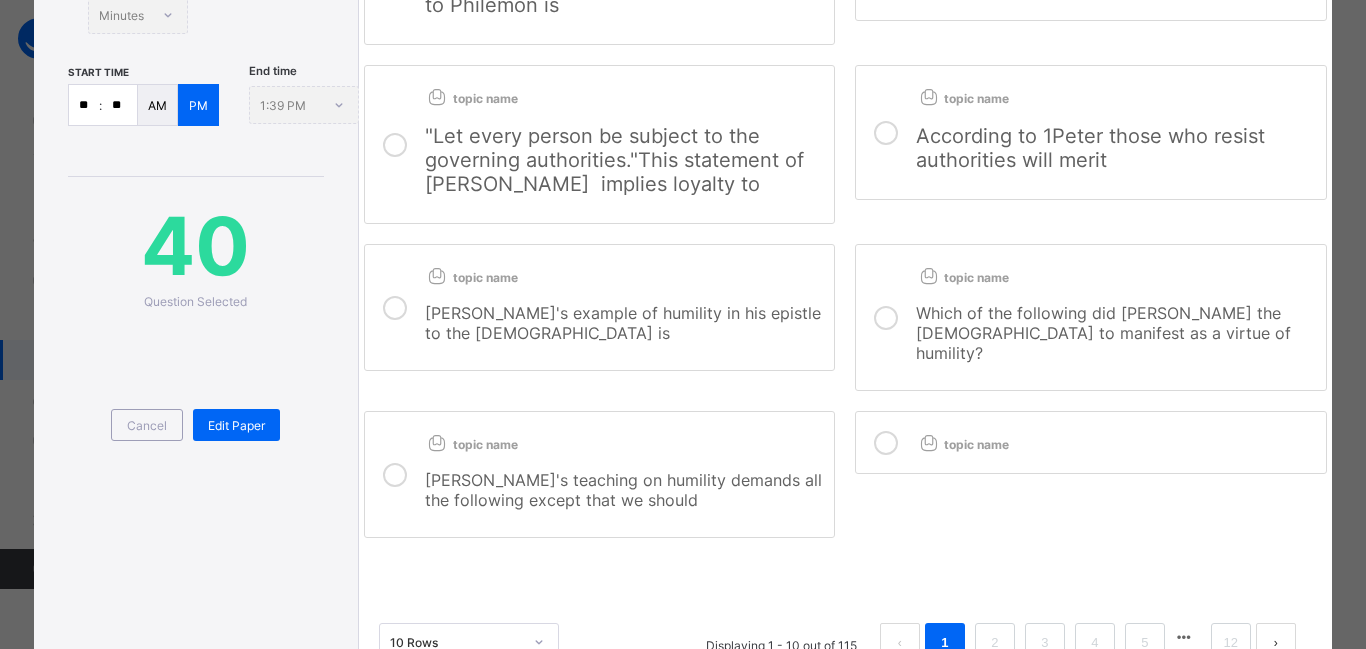 scroll, scrollTop: 424, scrollLeft: 0, axis: vertical 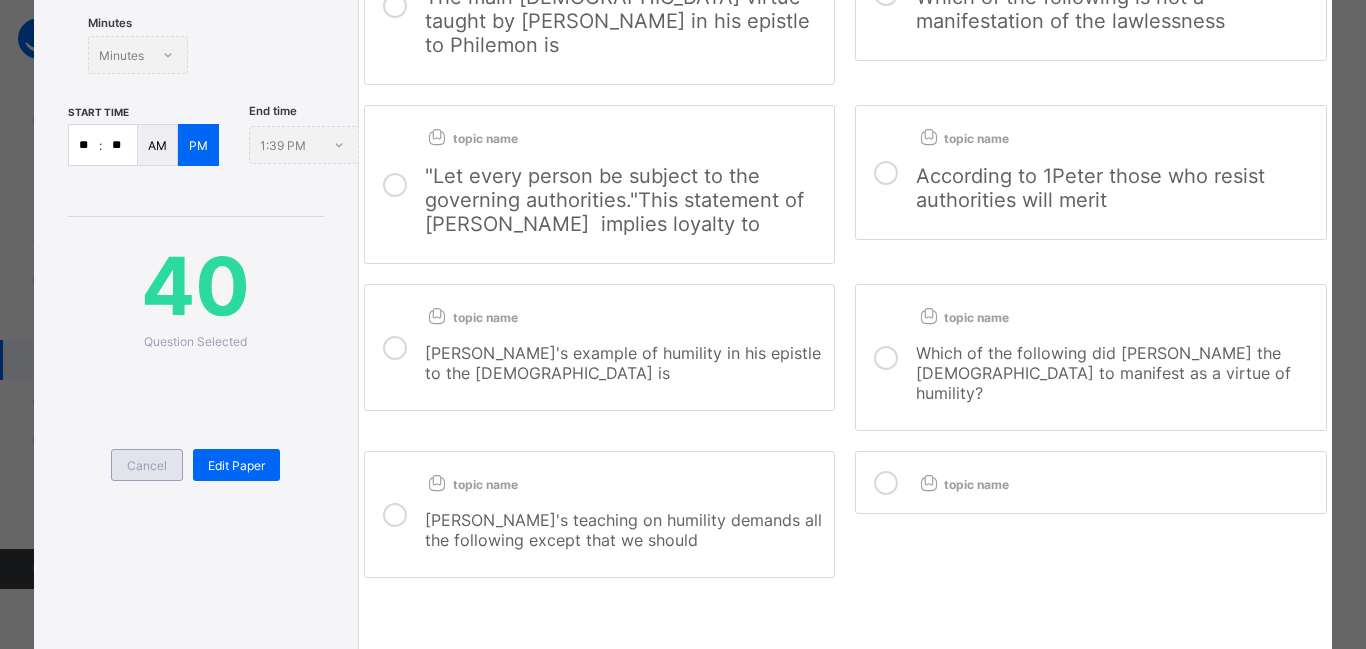 click on "Cancel" at bounding box center (147, 465) 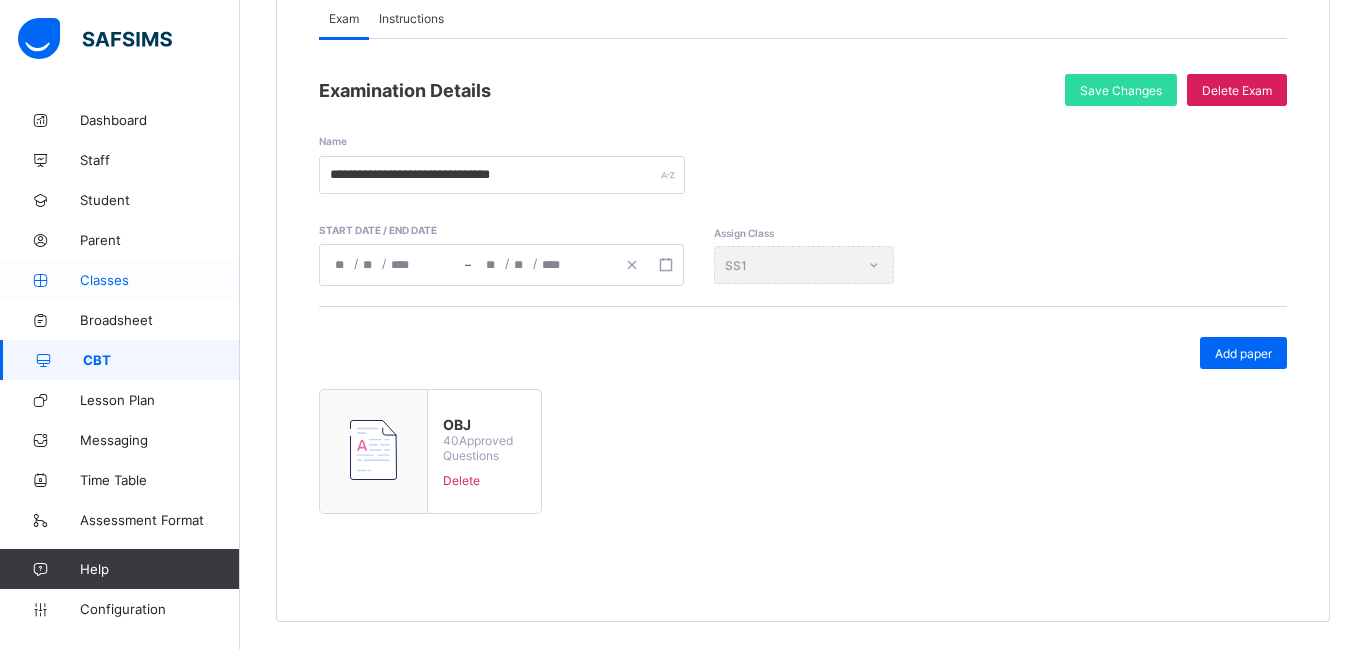 click on "Classes" at bounding box center [120, 280] 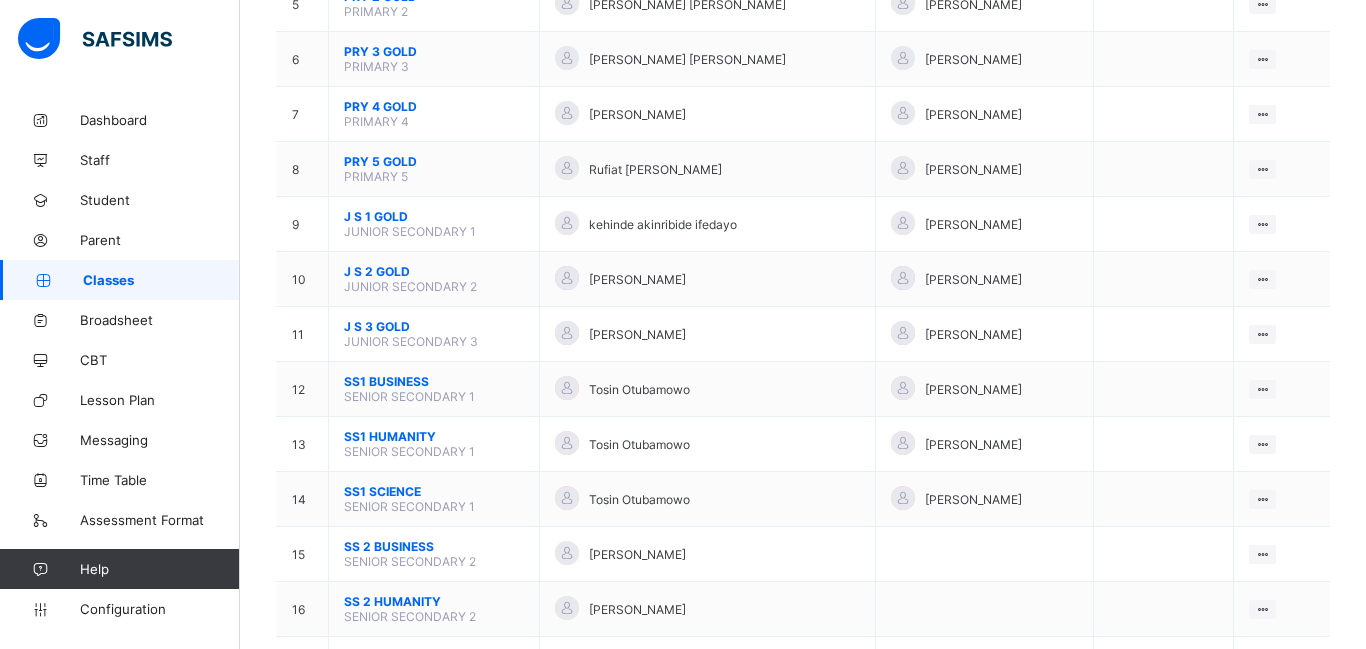 scroll, scrollTop: 480, scrollLeft: 0, axis: vertical 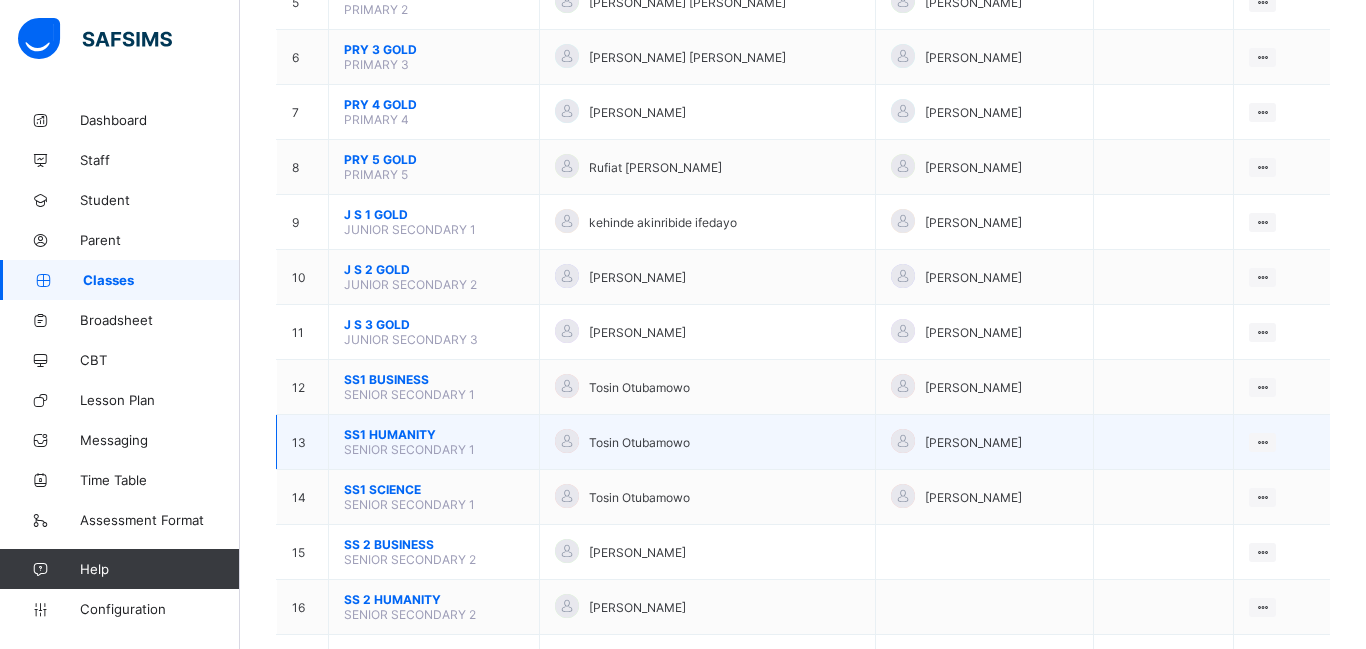 click on "SS1   HUMANITY" at bounding box center [434, 434] 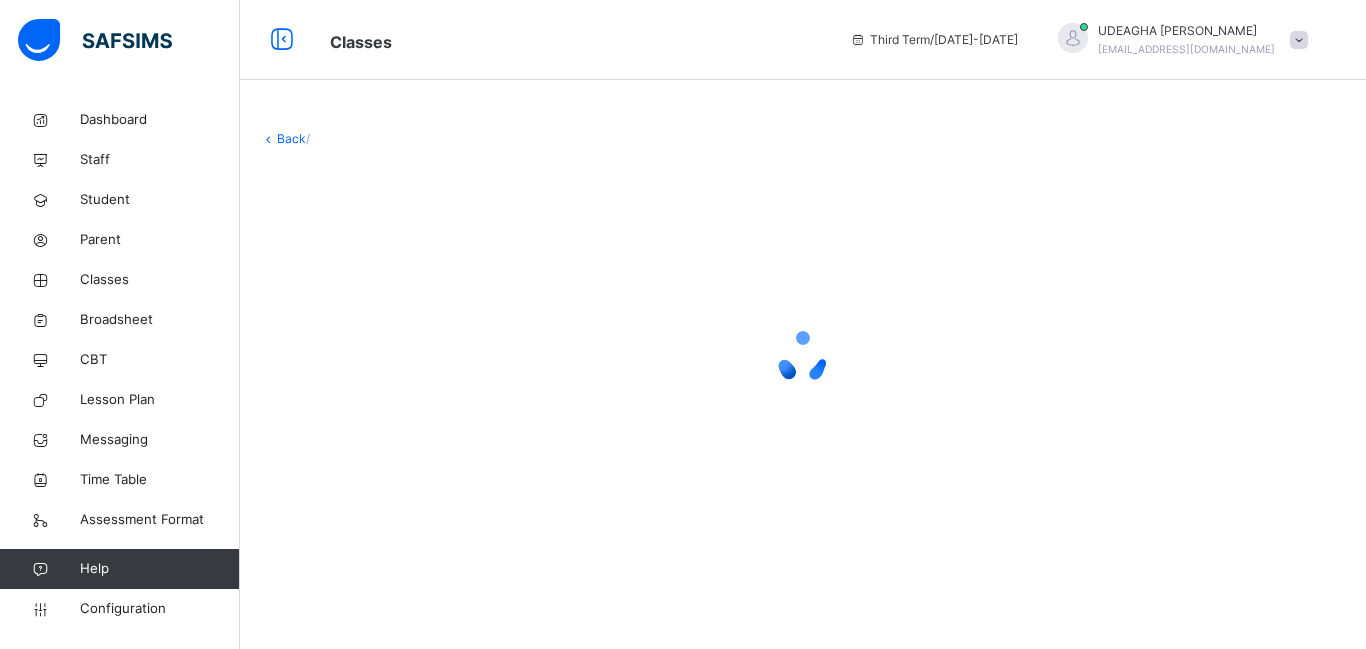 scroll, scrollTop: 0, scrollLeft: 0, axis: both 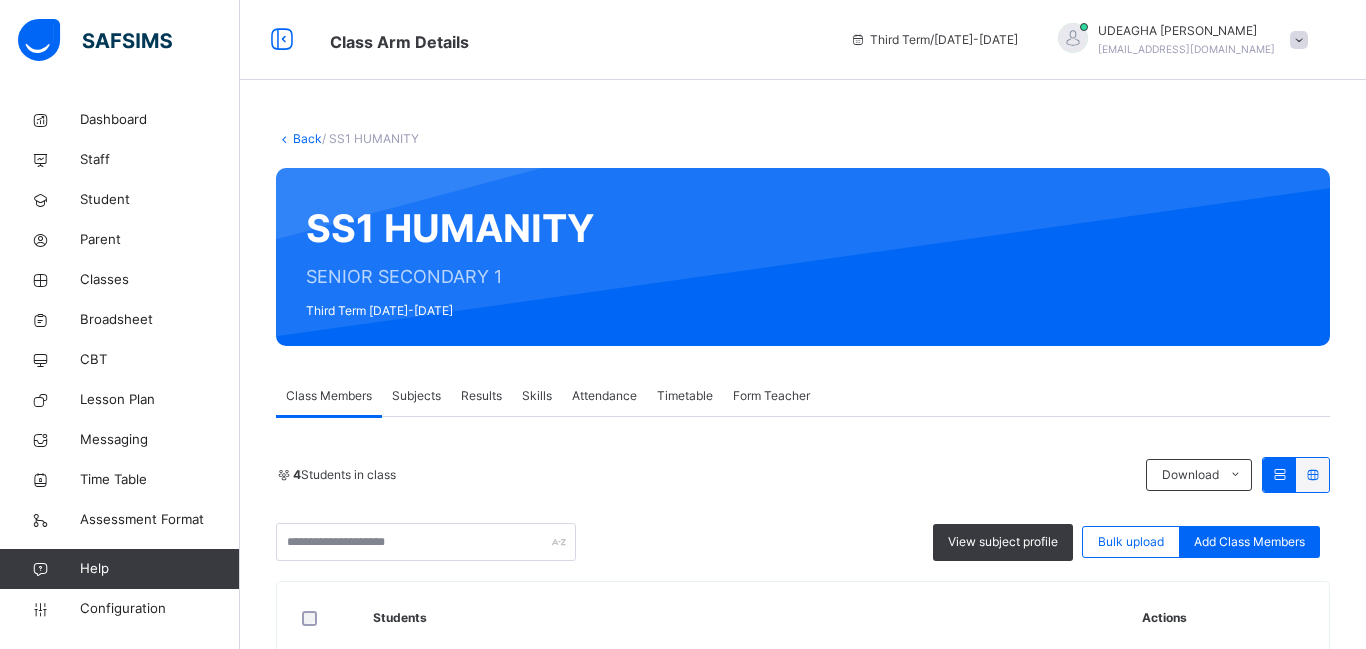 click on "Subjects" at bounding box center (416, 396) 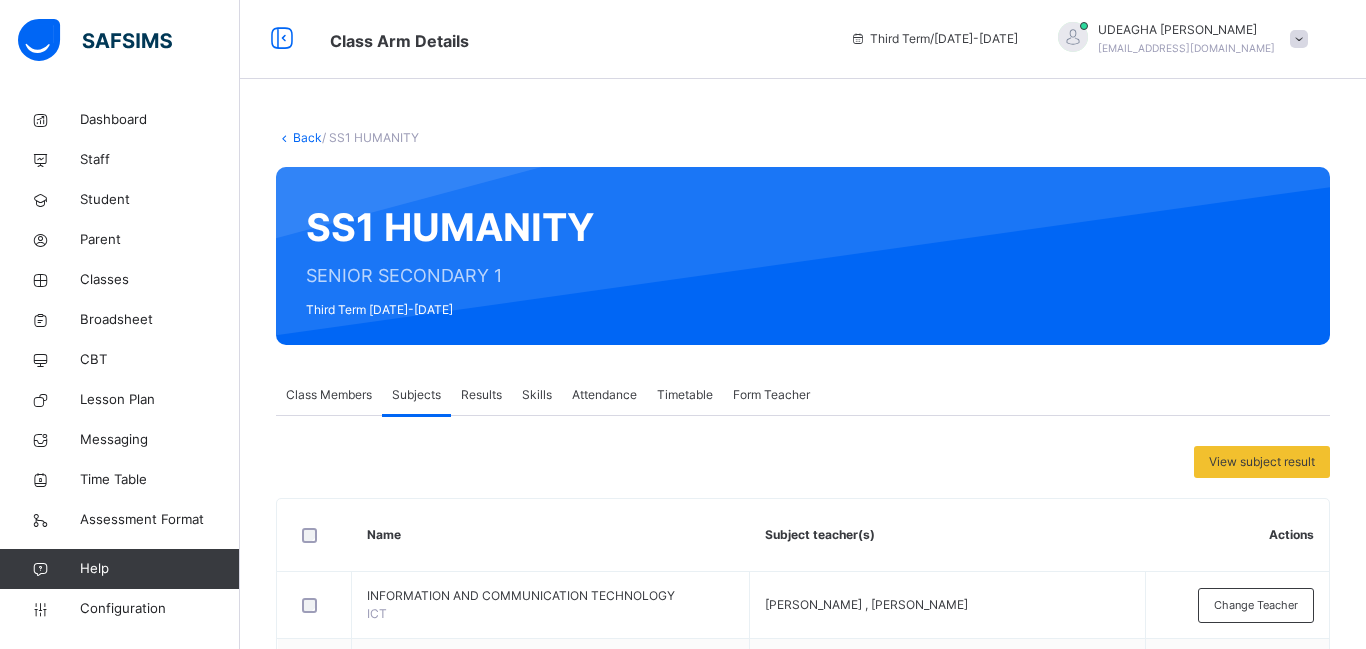 scroll, scrollTop: 0, scrollLeft: 0, axis: both 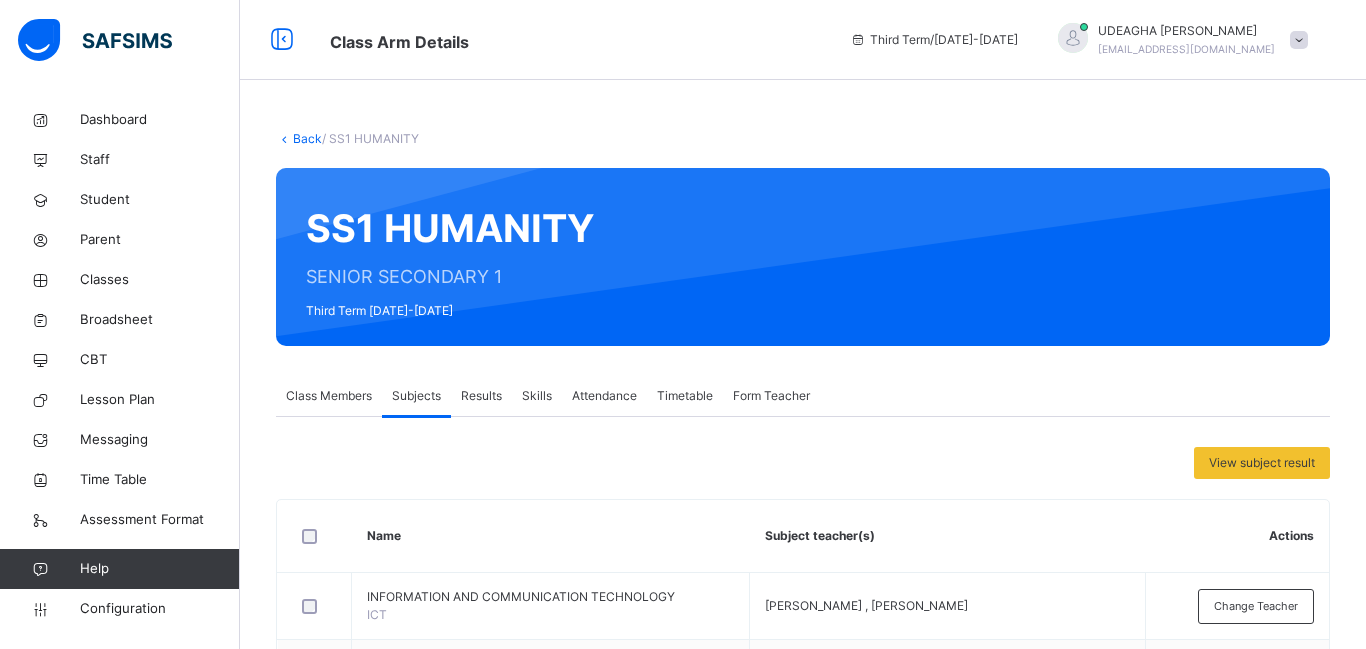 click on "Class Members" at bounding box center [329, 396] 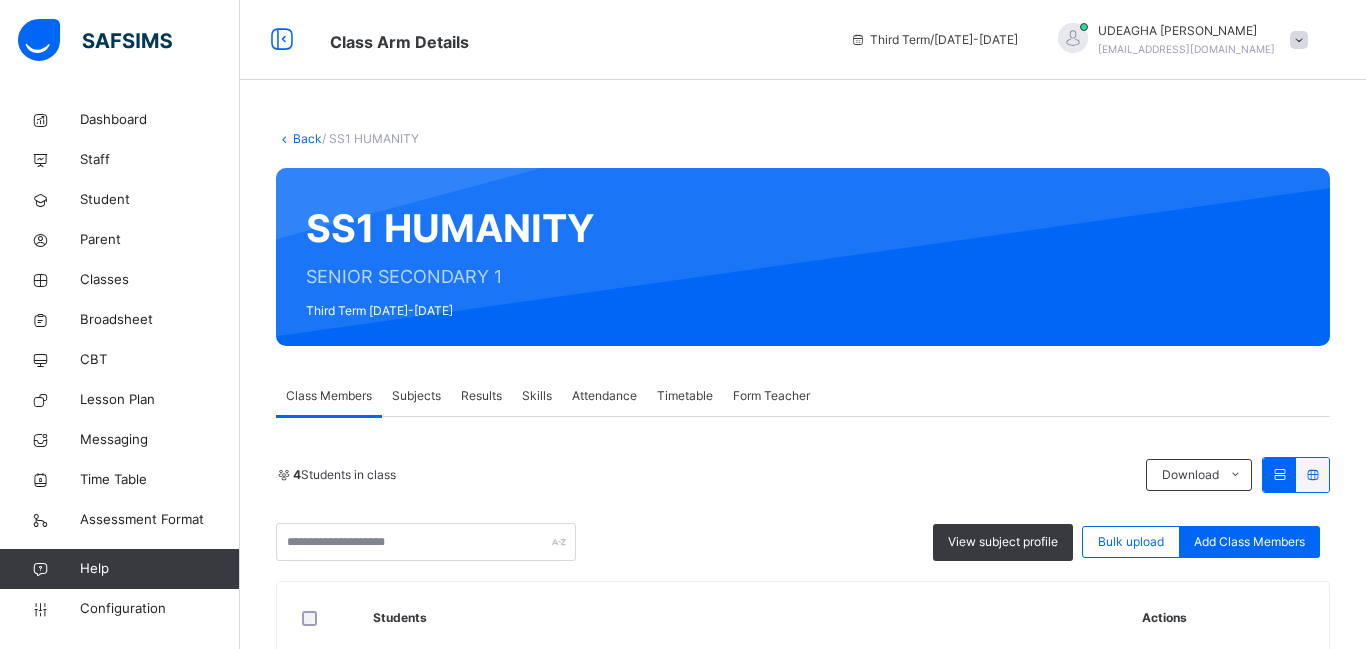click on "4  Students in class Download Pdf Report Excel Report View subject profile Bulk upload Add Class Members BIGTOP COLLEGE Date: [DATE] 1:10:28 pm Class Members Class:  SS1 HUMANITY Total no. of Students:  4 Term:  Third Term Session:  [DATE]-[DATE] S/NO Admission No. Last Name First Name Other Name 1 BTS/SEC/02010 [PERSON_NAME] BOLUWATIFE 2 BTS/SEC/3606 AGOMAKO BLESSING OGHENERURO 3 BTS/NUR/0289 ONYEAMA MUNACHIMSO [PERSON_NAME] 4 BTS/PRY/0455 [PERSON_NAME] OPEMIPO Gods GLORY Students Actions Blessing Boluwatife Ademola BTS/SEC/02010 View Profile Remove from Class Transfer Student Blessing Ogheneruro Agomako BTS/SEC/3606 View Profile Remove from Class Transfer Student [PERSON_NAME] BTS/NUR/0289 View Profile Remove from Class Transfer Student Opemipo Gods Glory [PERSON_NAME] BTS/PRY/0455 View Profile Remove from Class Transfer Student × Add Student Students Without Class   Customers There are currently no records. Cancel Save × Remove Student From Class This action would delete  Cancel Yes, Remove Student" at bounding box center (803, 700) 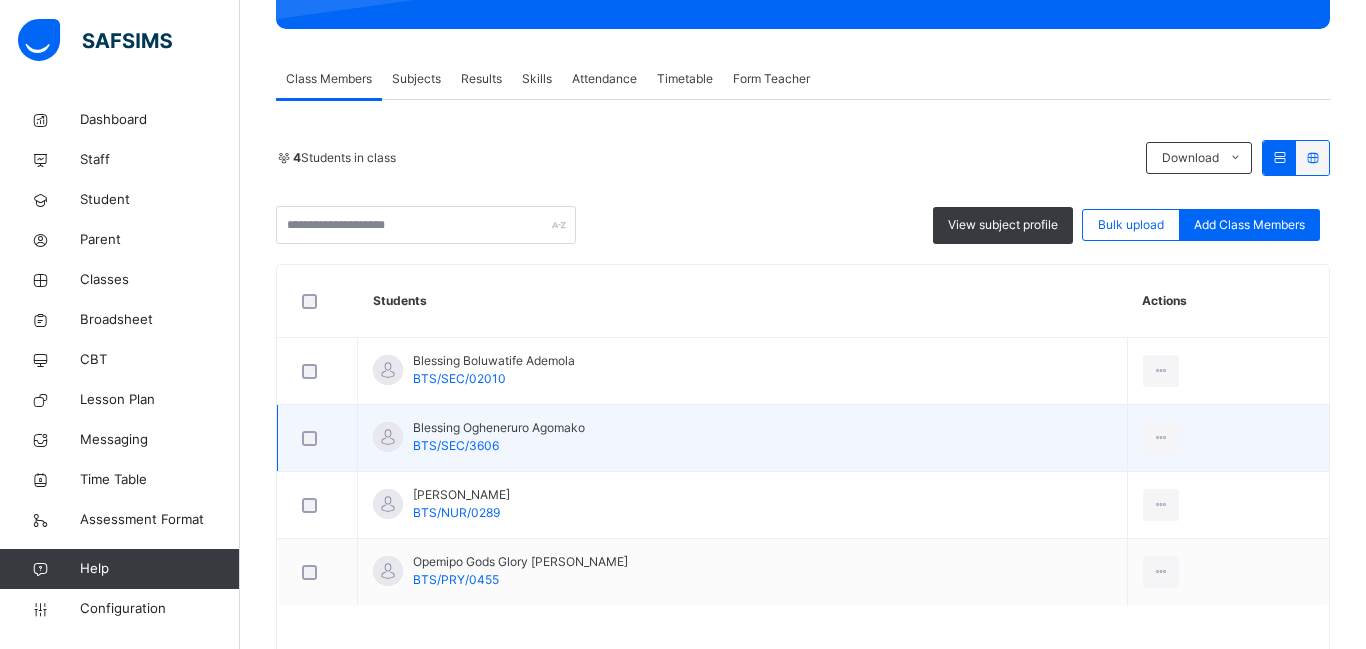 scroll, scrollTop: 320, scrollLeft: 0, axis: vertical 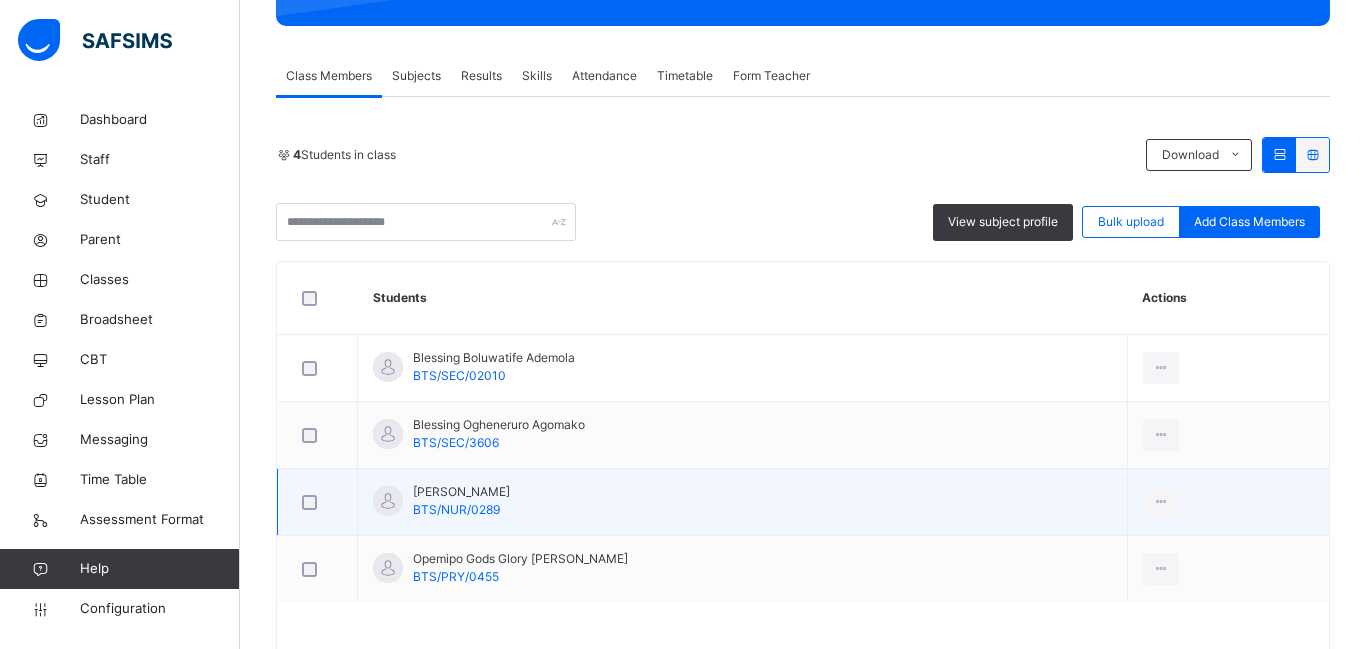 click on "[PERSON_NAME]" at bounding box center (461, 492) 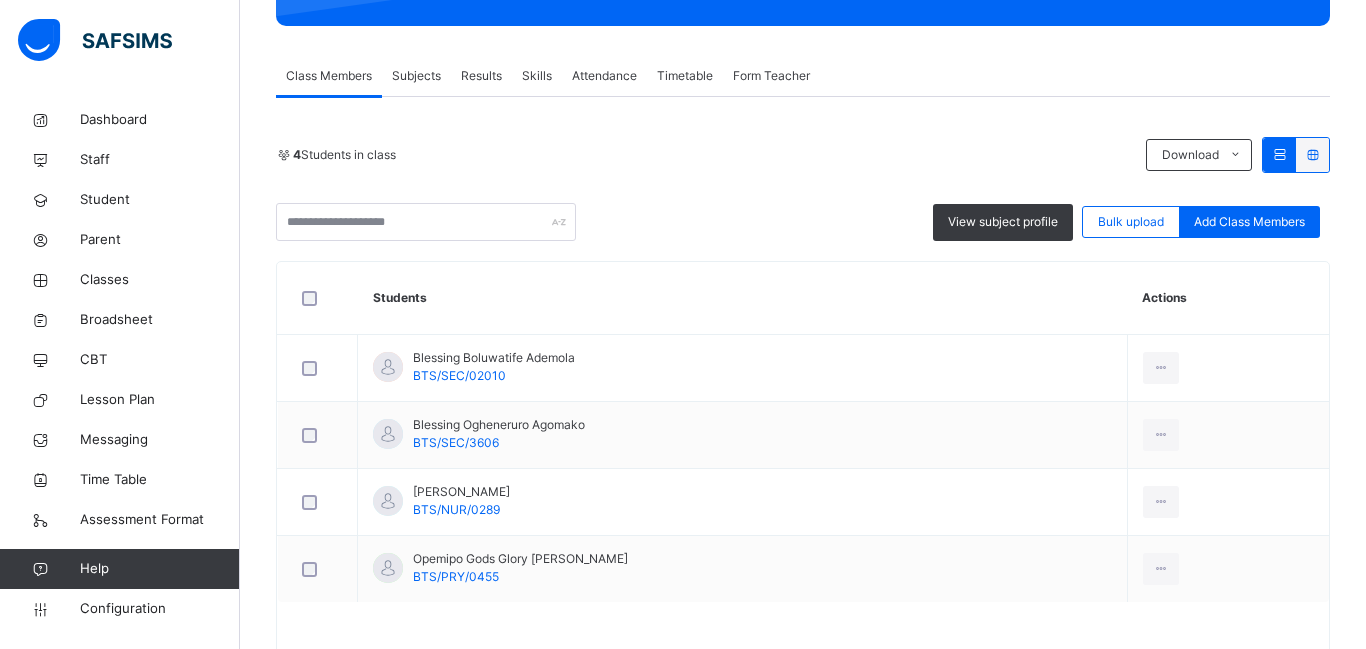 click on "Subjects" at bounding box center [416, 76] 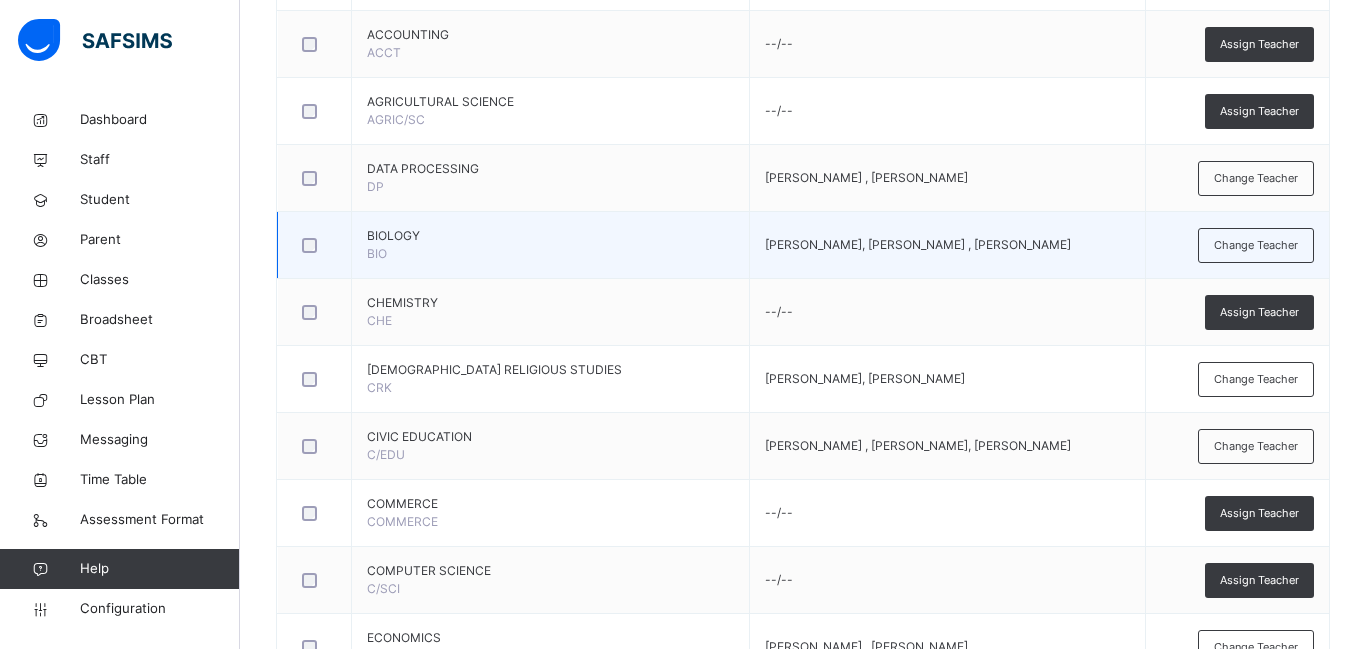 scroll, scrollTop: 640, scrollLeft: 0, axis: vertical 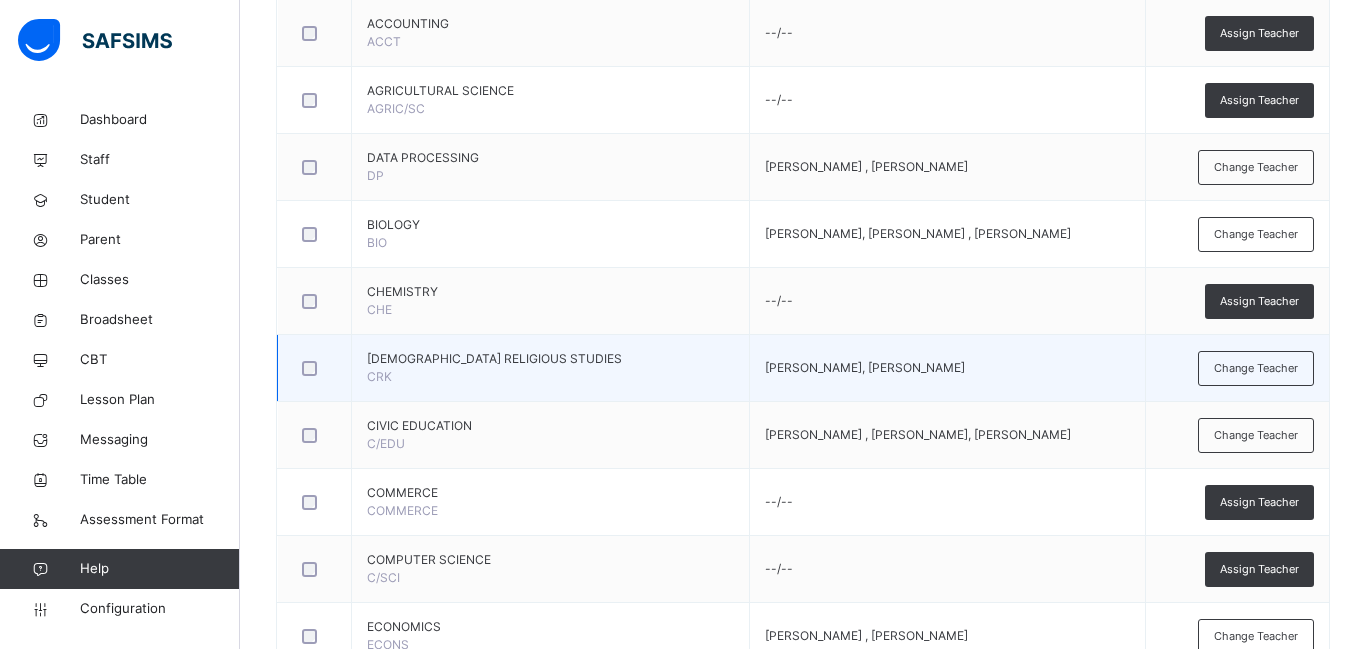 click on "[DEMOGRAPHIC_DATA] RELIGIOUS STUDIES" at bounding box center [550, 359] 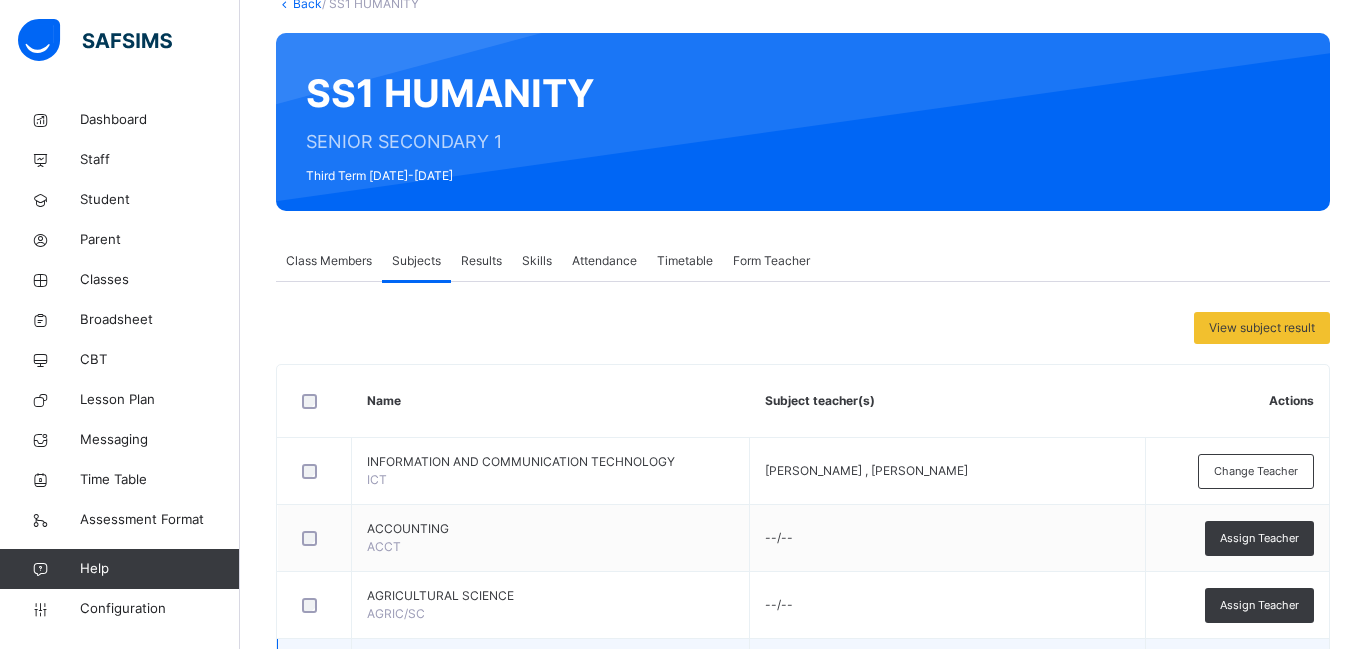 scroll, scrollTop: 80, scrollLeft: 0, axis: vertical 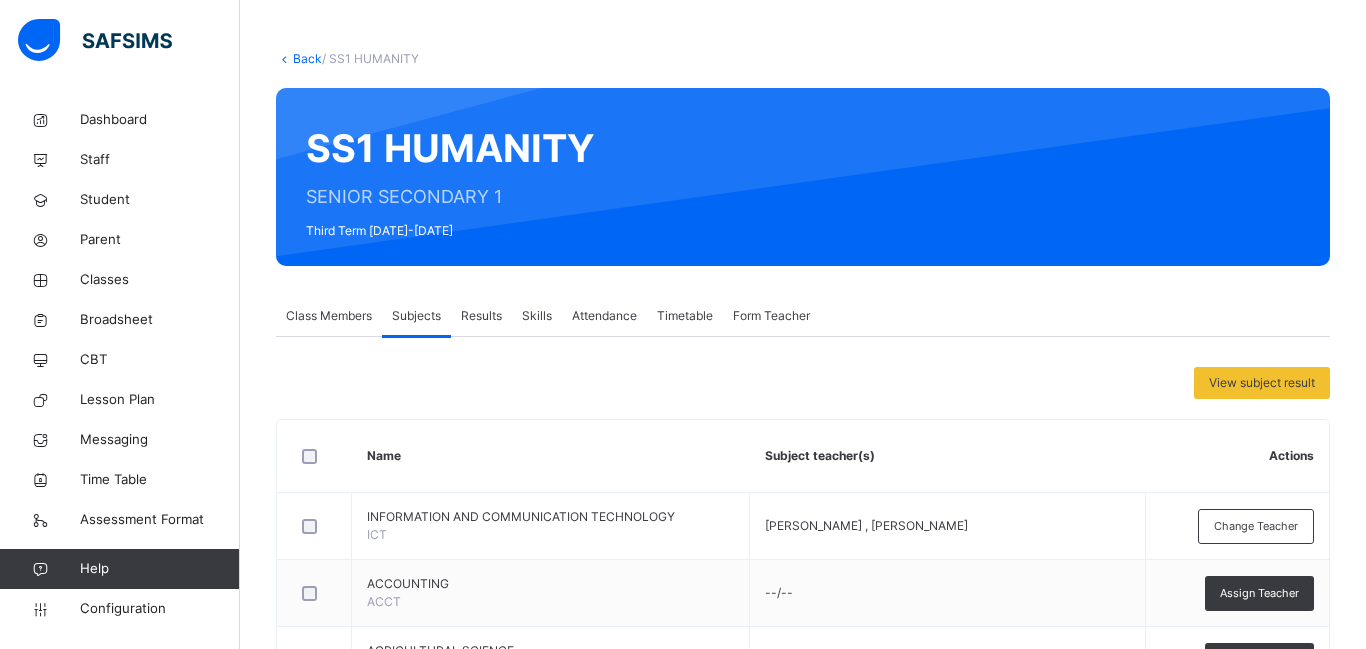 click on "Class Members" at bounding box center [329, 316] 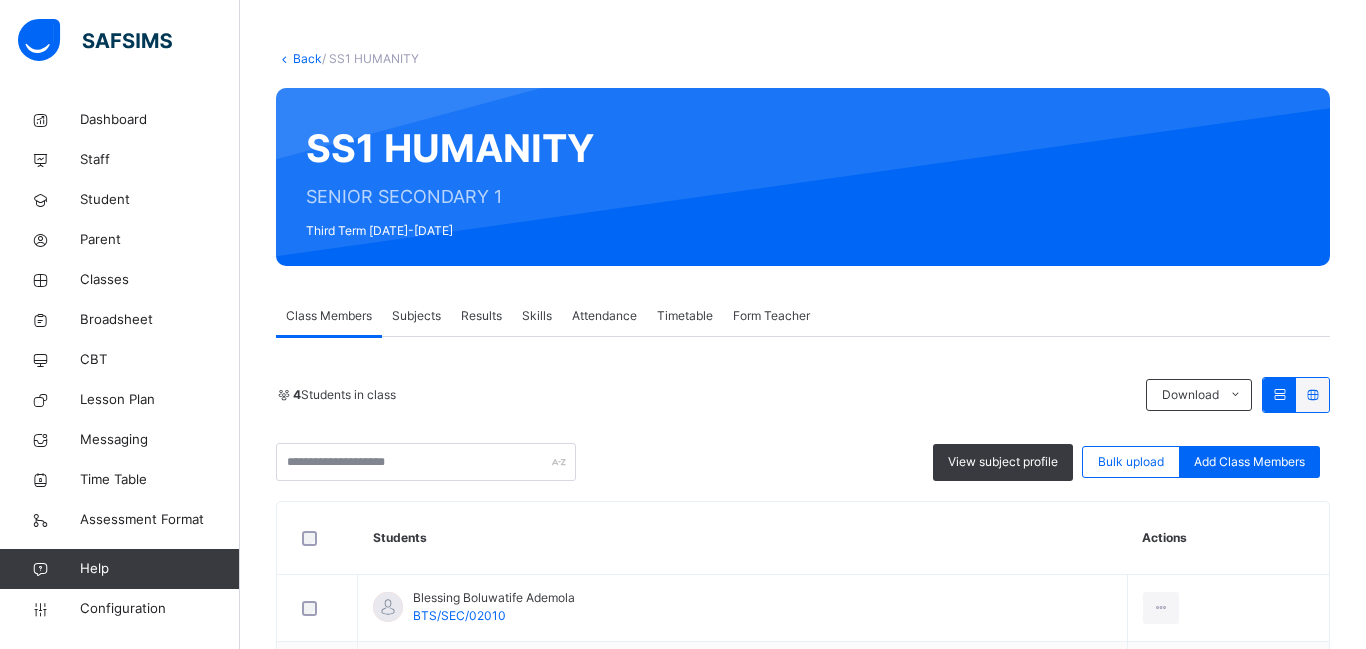 click on "Class Arm Details     Third Term  /  [DATE]-[DATE]   [PERSON_NAME] [EMAIL_ADDRESS][DOMAIN_NAME] Dashboard Staff Student Parent Classes Broadsheet CBT Lesson Plan Messaging Time Table Assessment Format   Help   Configuration Onboarding Great job! You have finished setting up all essential configurations. Our wizard which has lots of in-built templates will continue to guide you through with the academic configurations. Academic Configuration Steps Continue × Idle Mode Due to inactivity you would be logged out to the system in the next   15mins , click the "Resume" button to keep working or the "Log me out" button to log out of the system. Log me out Resume Back  / SS1 HUMANITY SS1 HUMANITY SENIOR SECONDARY  1 Third Term [DATE]-[DATE] Class Members Subjects Results Skills Attendance Timetable Form Teacher Class Members More Options   4  Students in class Download Pdf Report Excel Report View subject profile Bulk upload Add Class Members BIGTOP COLLEGE Date: [DATE] 1:10:28 pm Class Members Class:  4 S/NO" at bounding box center [683, 436] 